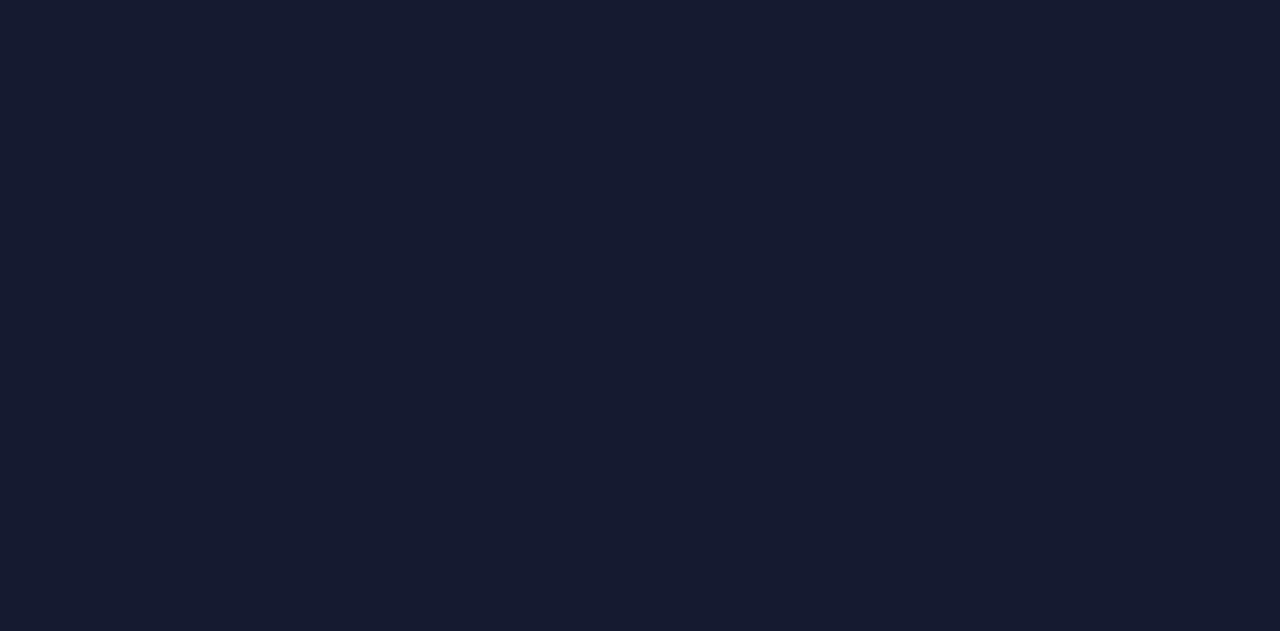 scroll, scrollTop: 0, scrollLeft: 0, axis: both 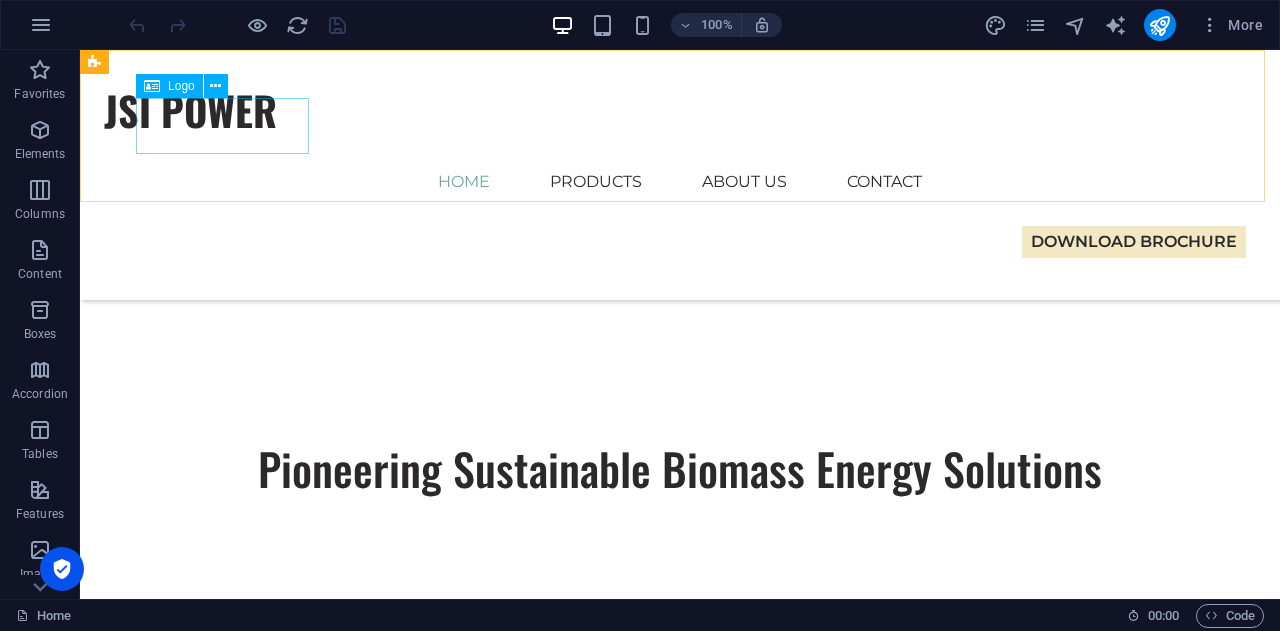 click on "JSI POWER" at bounding box center [680, 110] 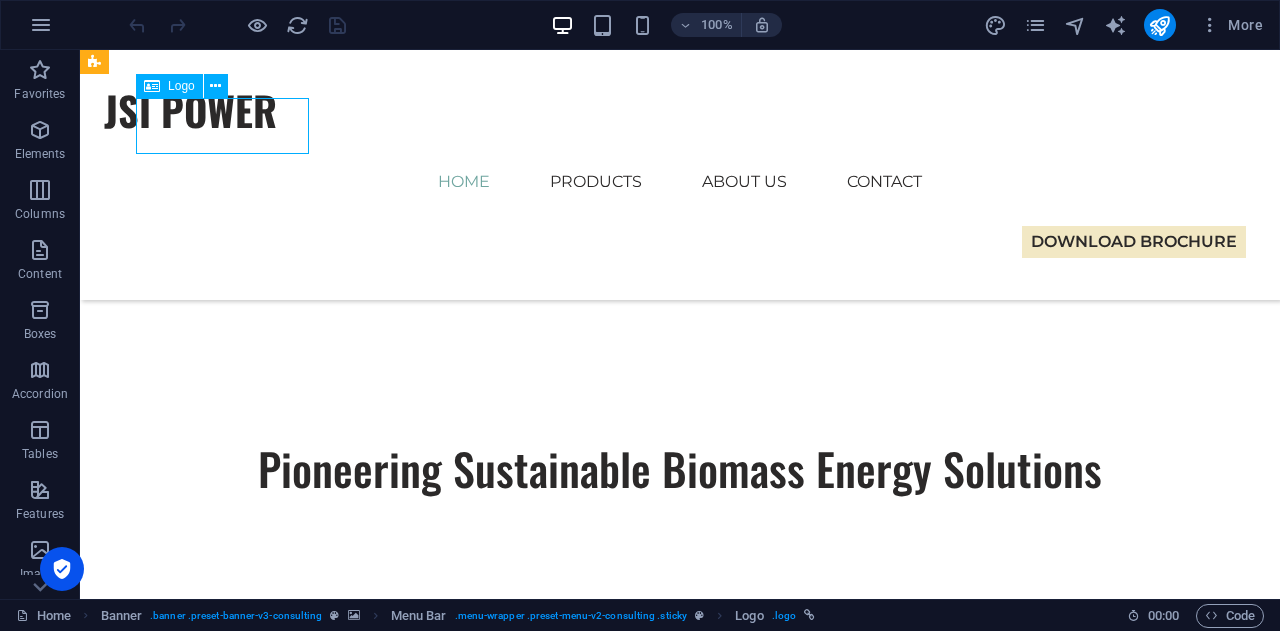 click on "JSI POWER" at bounding box center [680, 110] 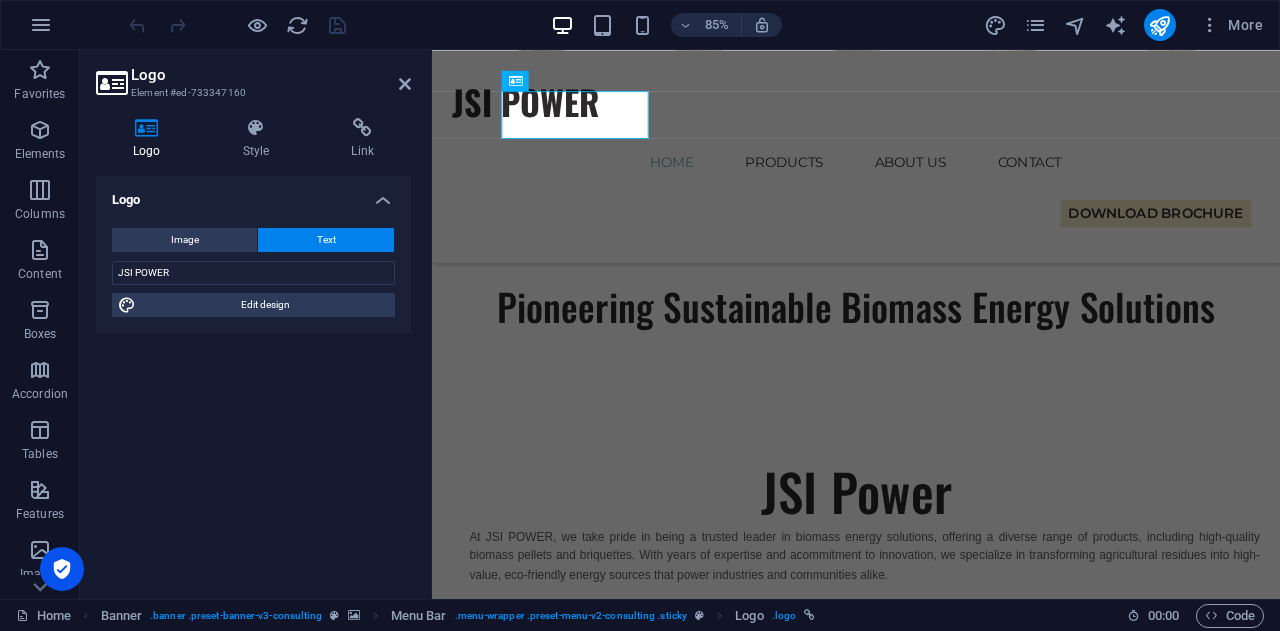 scroll, scrollTop: 1356, scrollLeft: 0, axis: vertical 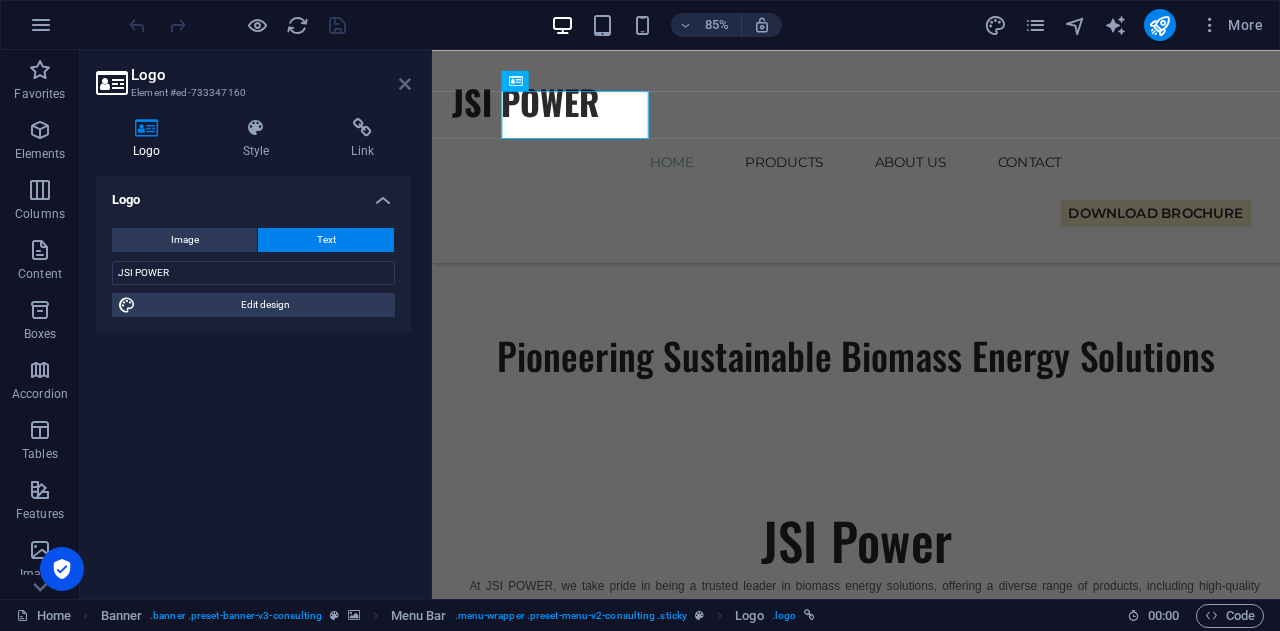 click at bounding box center [405, 84] 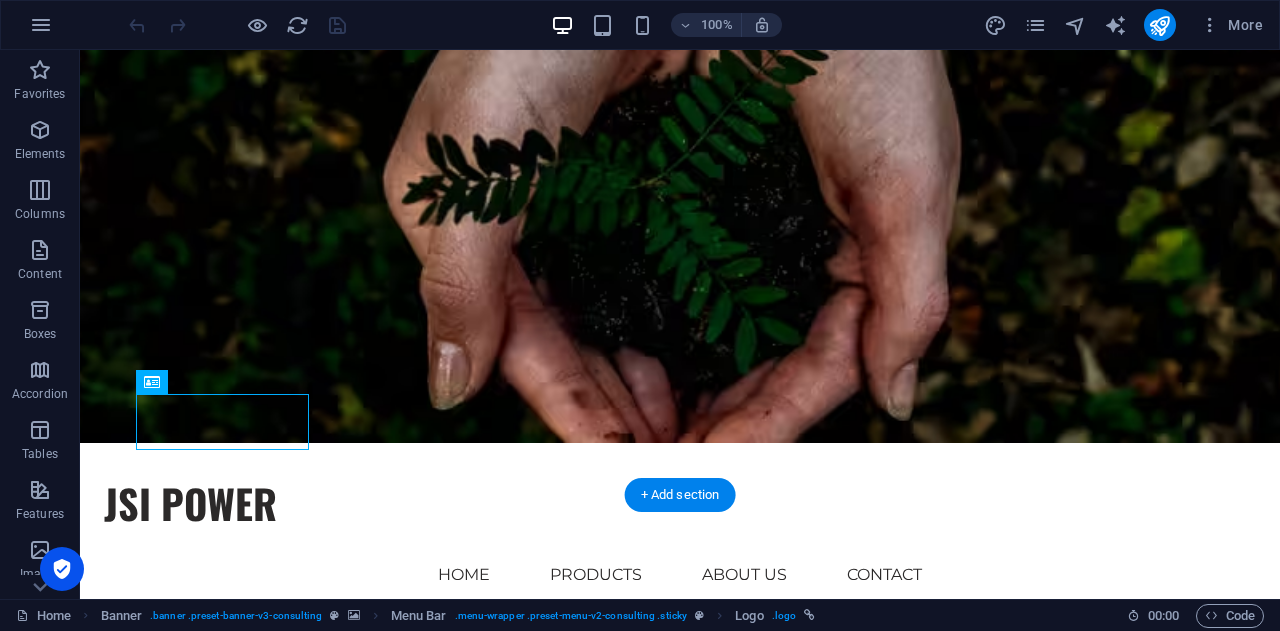 scroll, scrollTop: 0, scrollLeft: 0, axis: both 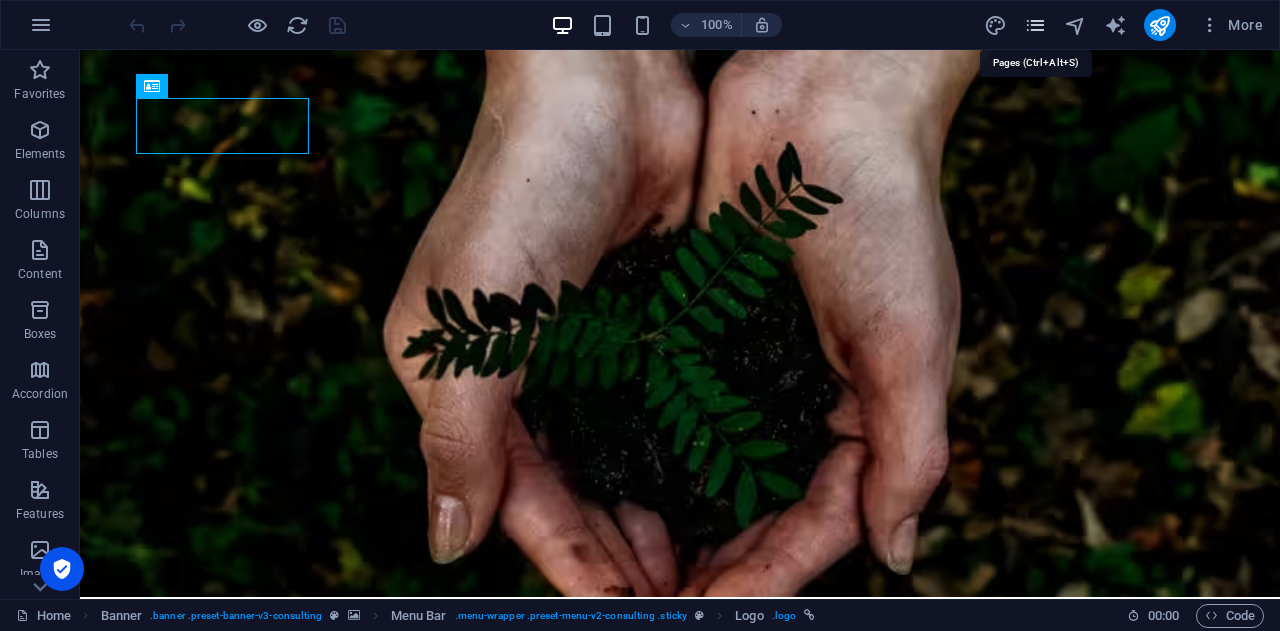 click at bounding box center (1035, 25) 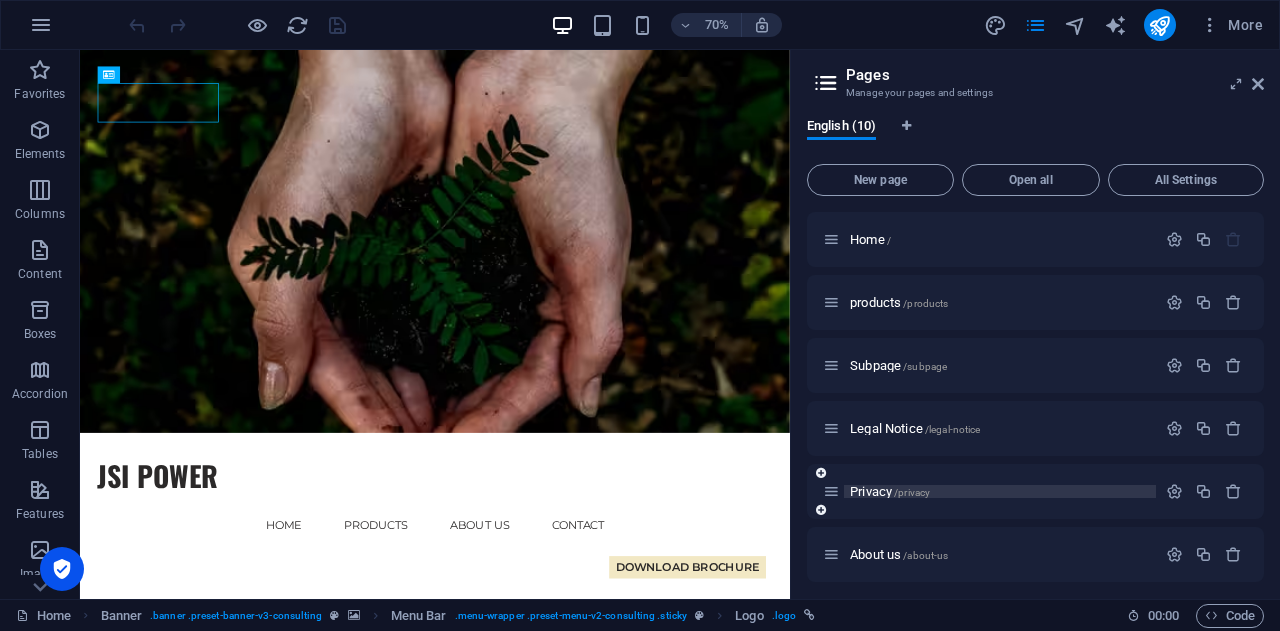 click on "Privacy /privacy" at bounding box center [890, 491] 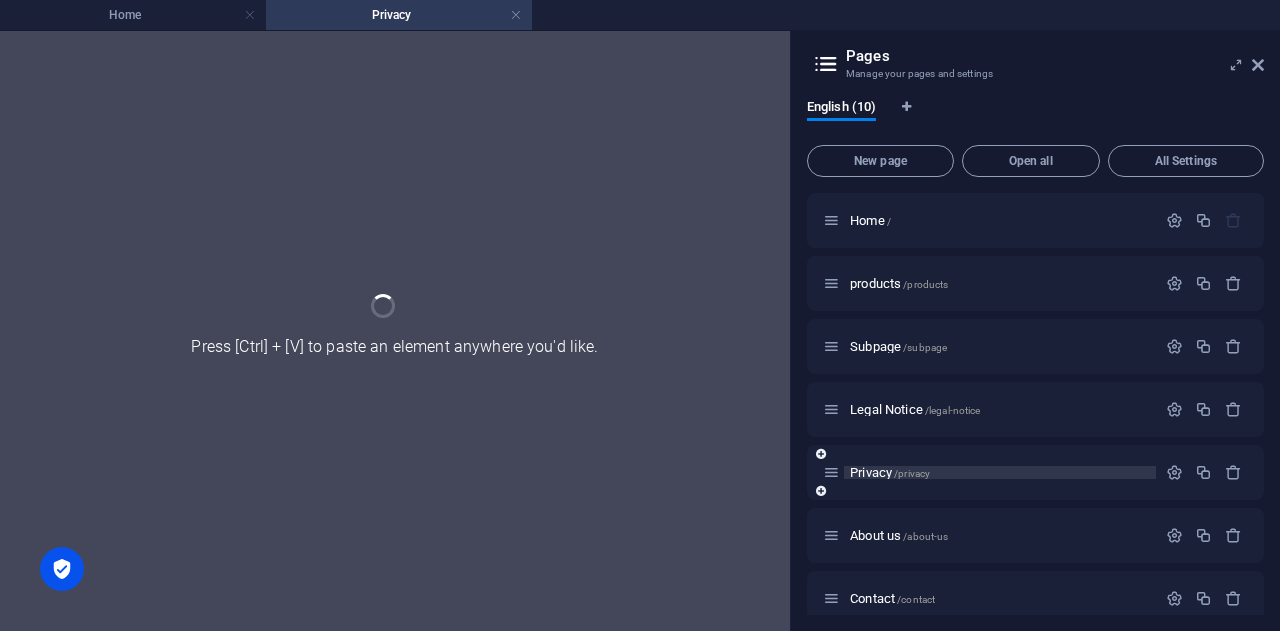 click on "Privacy /privacy" at bounding box center (1035, 472) 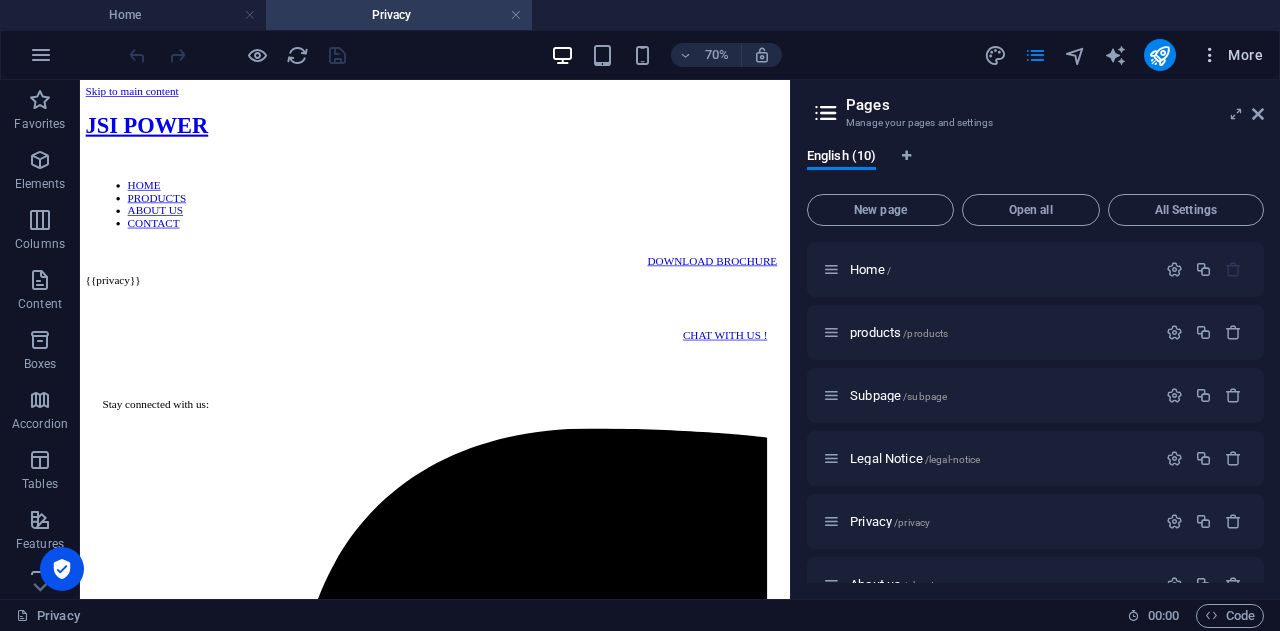 scroll, scrollTop: 0, scrollLeft: 0, axis: both 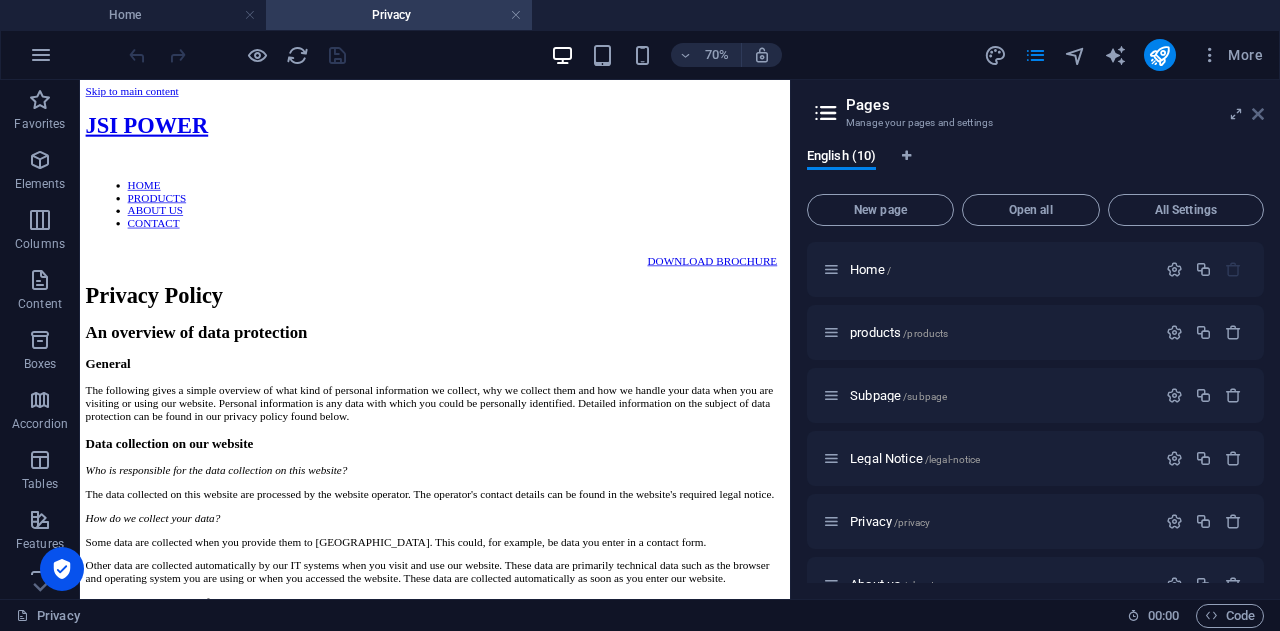 click at bounding box center [1258, 114] 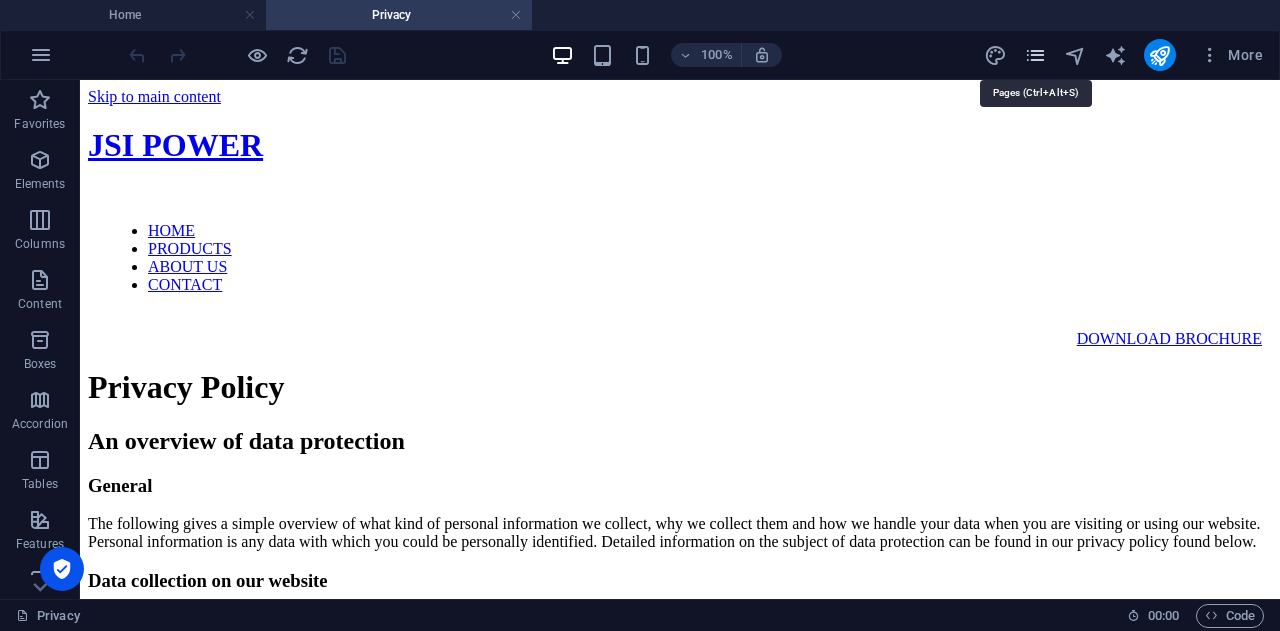 click at bounding box center (1035, 55) 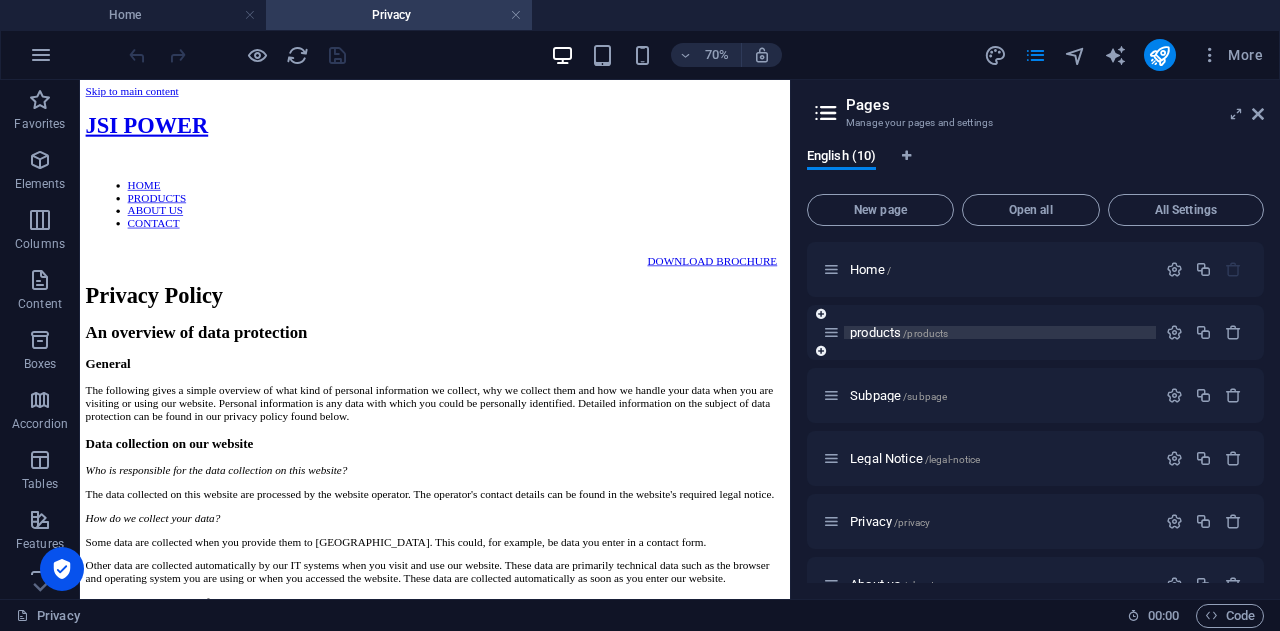 click on "products /products" at bounding box center (899, 332) 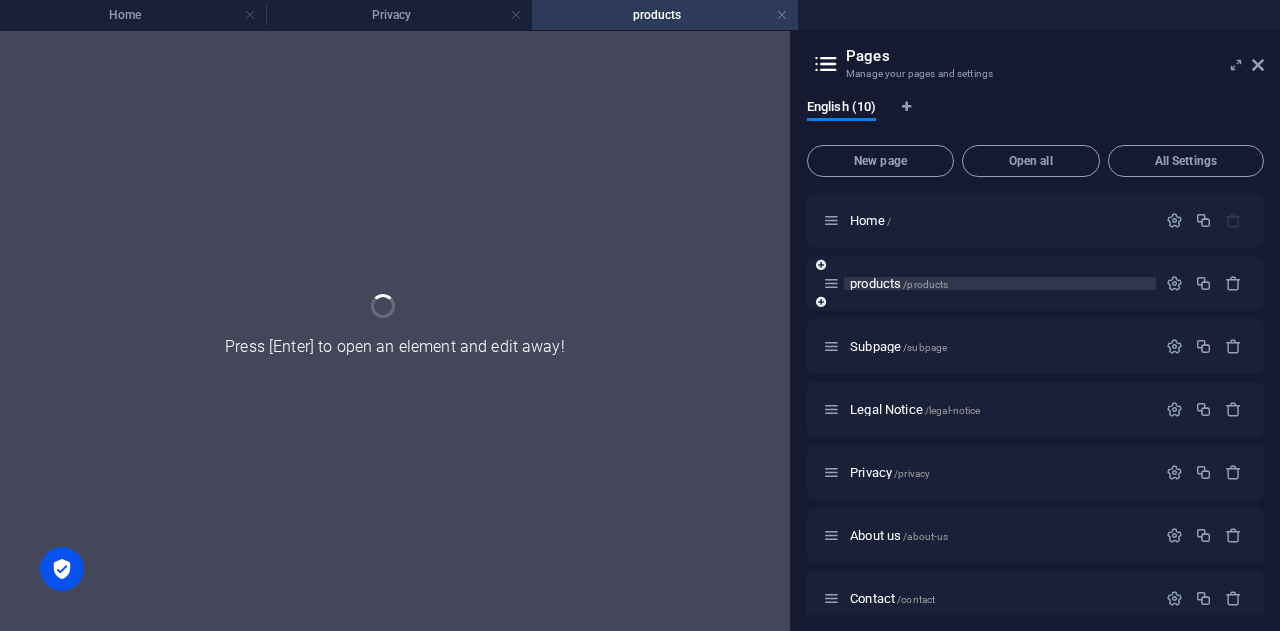 click on "Subpage /subpage" at bounding box center [1035, 346] 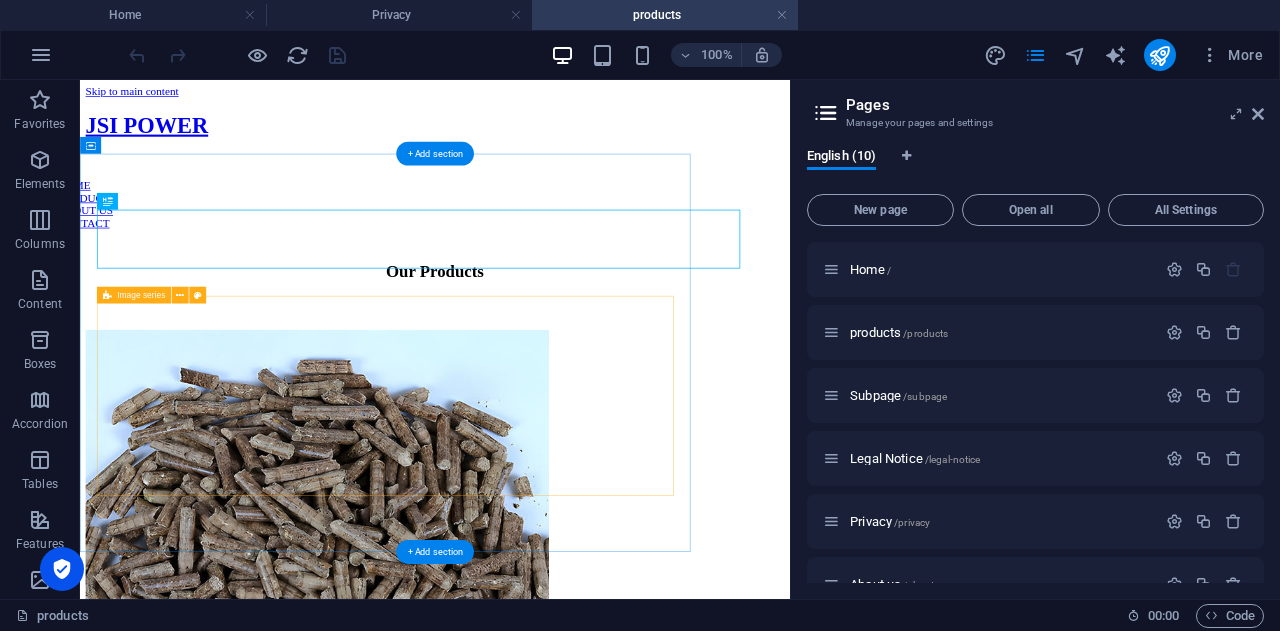 scroll, scrollTop: 0, scrollLeft: 0, axis: both 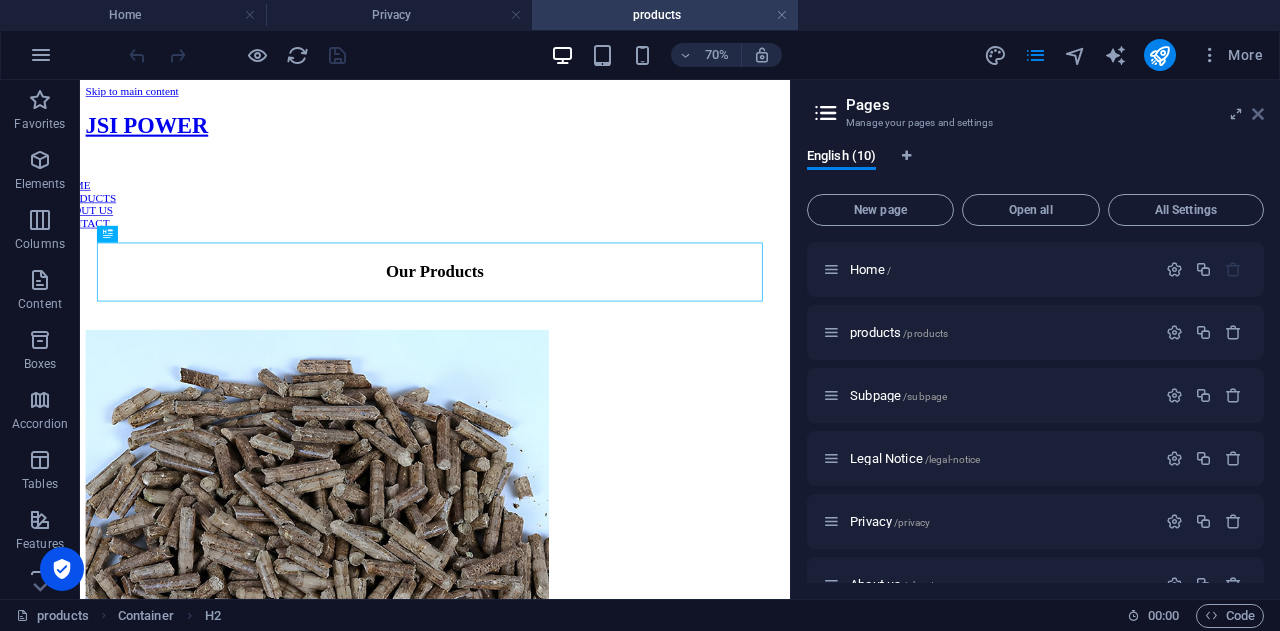 click at bounding box center [1258, 114] 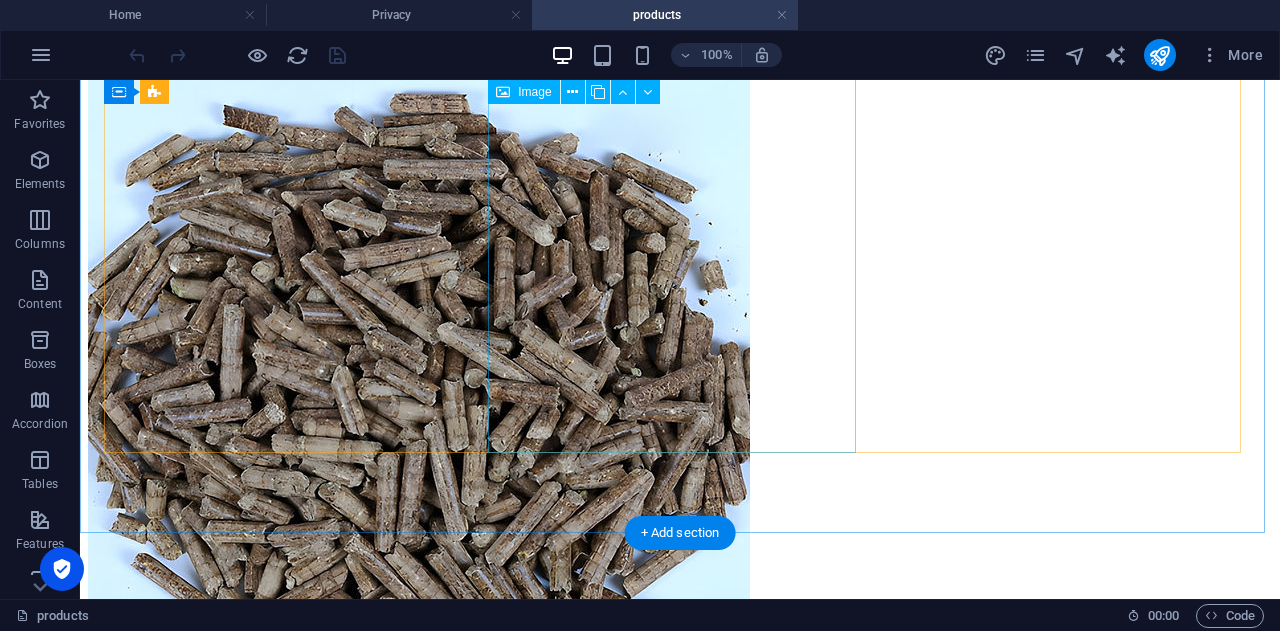 scroll, scrollTop: 384, scrollLeft: 0, axis: vertical 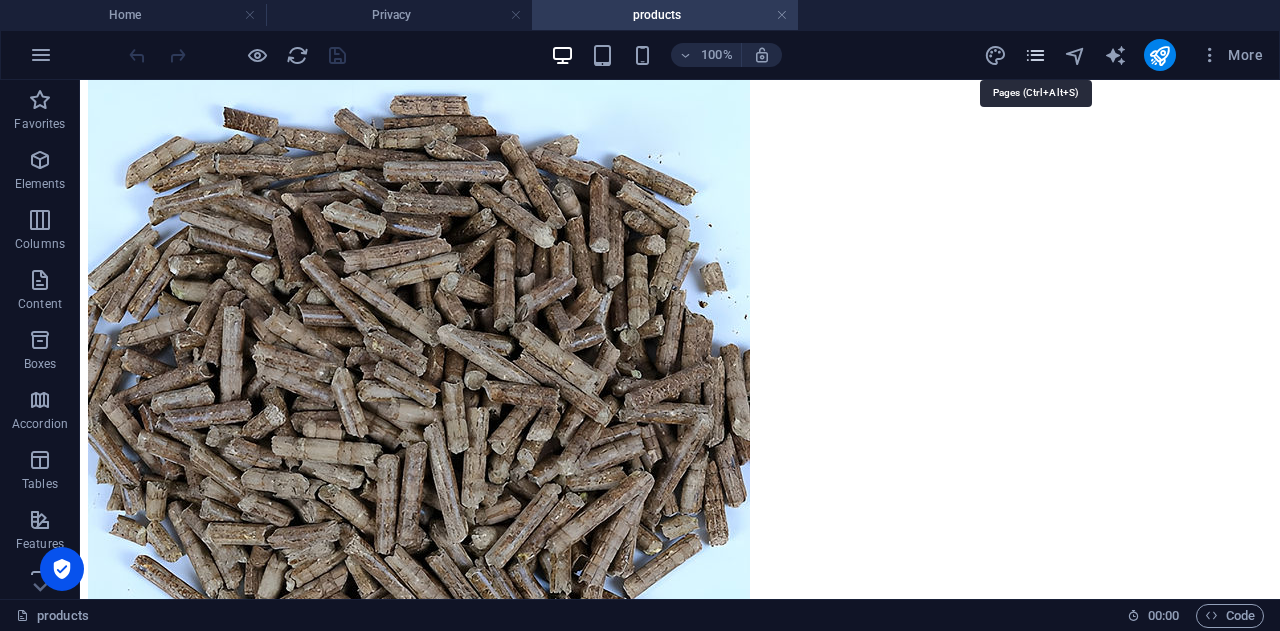 click at bounding box center [1035, 55] 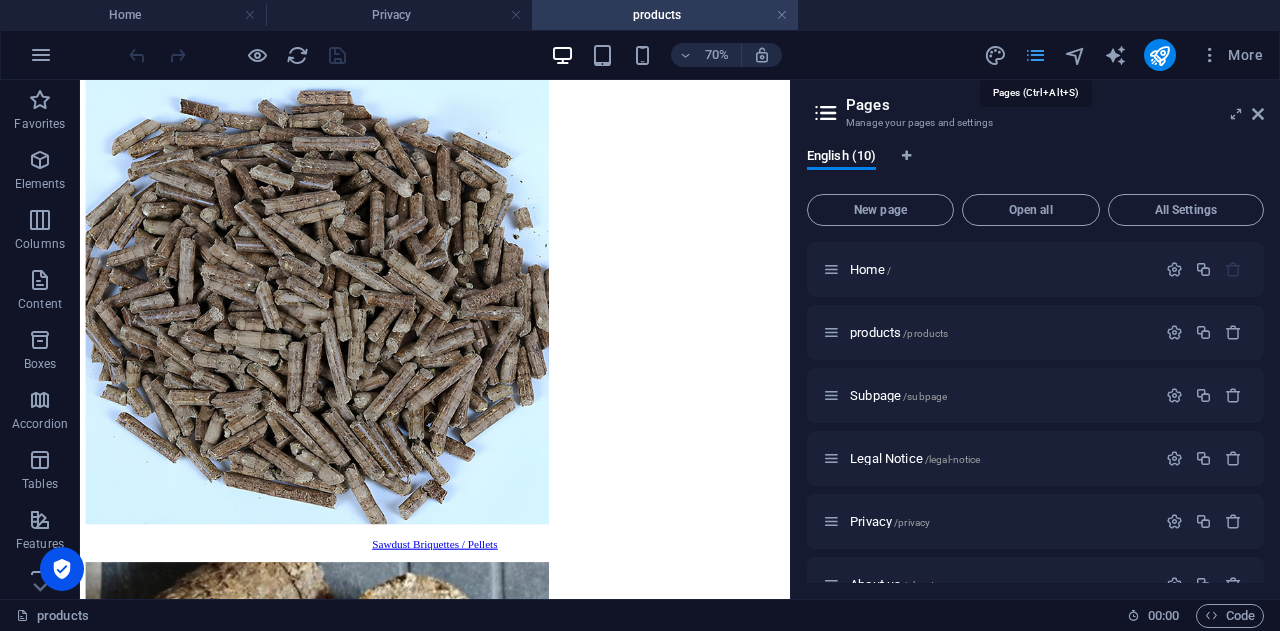 scroll, scrollTop: 353, scrollLeft: 0, axis: vertical 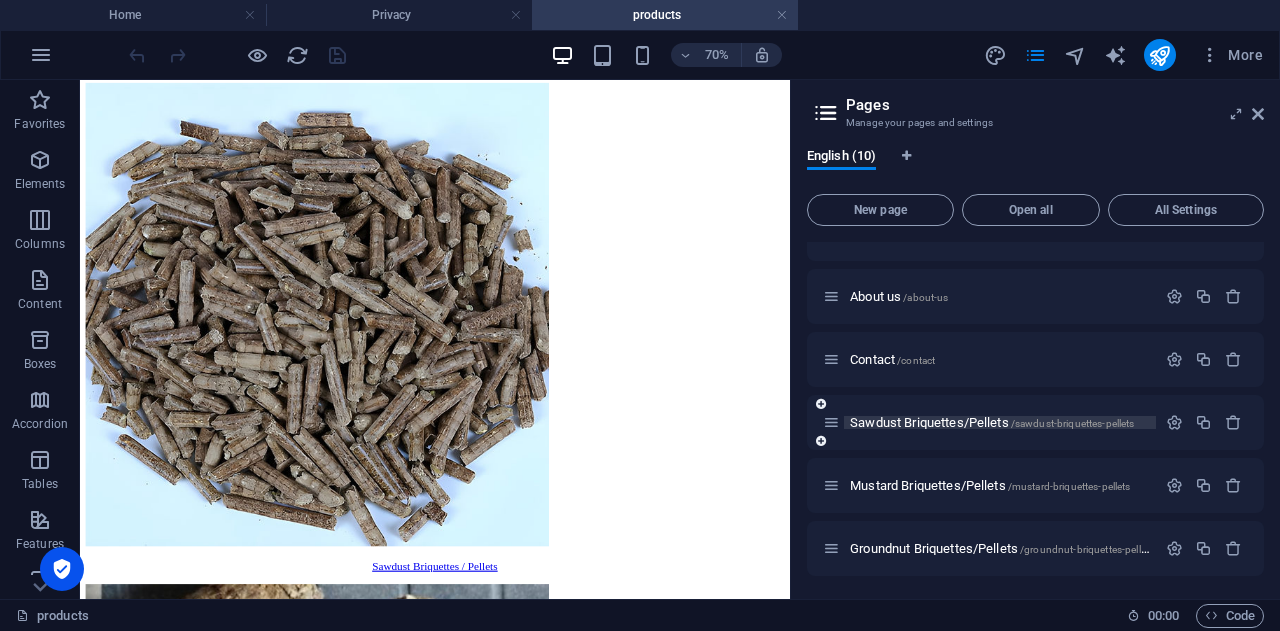 click on "Sawdust Briquettes/Pellets /sawdust-briquettes-pellets" at bounding box center (992, 422) 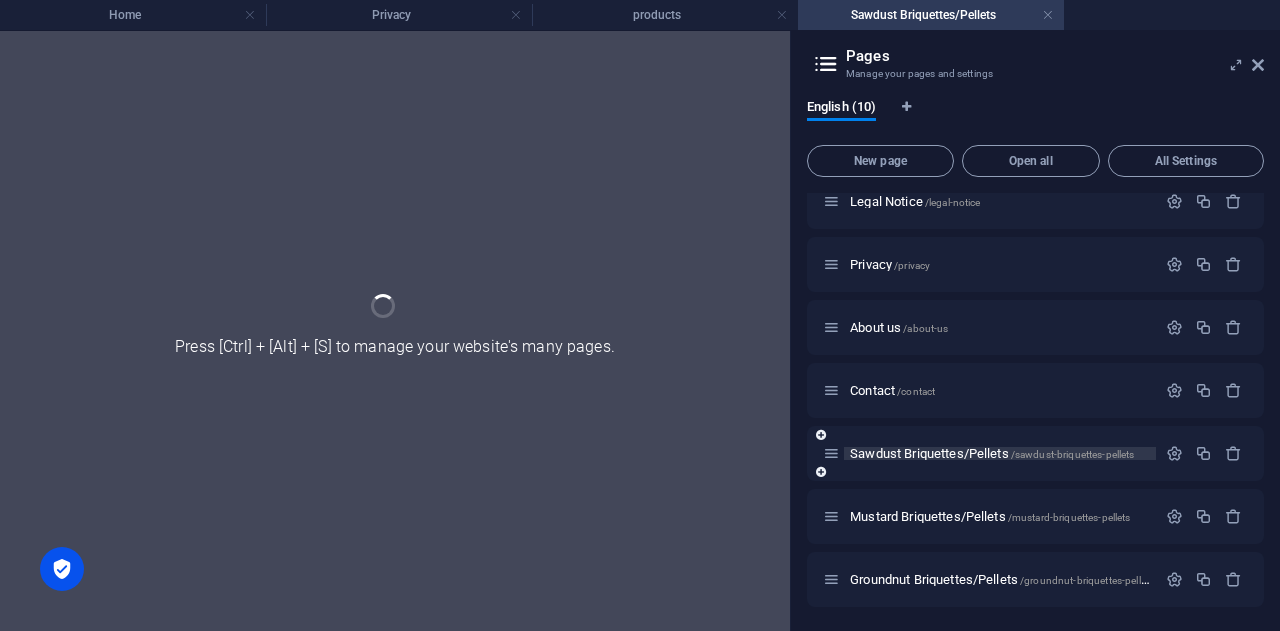 scroll, scrollTop: 0, scrollLeft: 0, axis: both 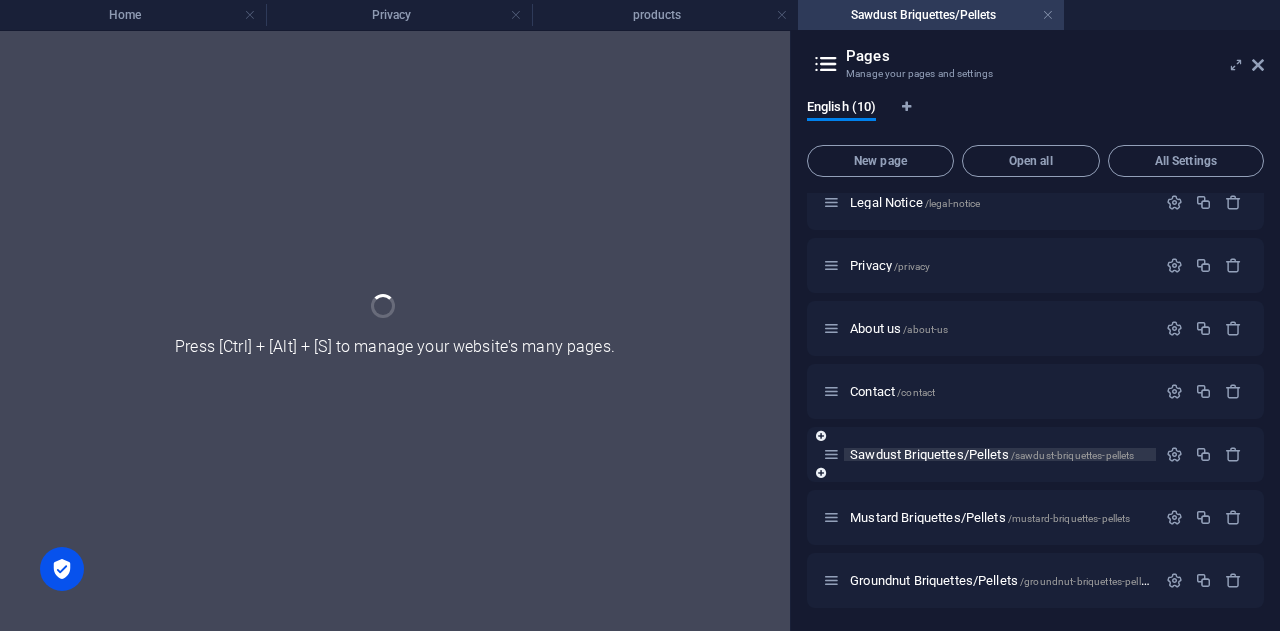 click on "Home / products /products Subpage /subpage Legal Notice /legal-notice Privacy /privacy About us /about-us Contact  /contact Sawdust Briquettes/Pellets /sawdust-briquettes-pellets Mustard Briquettes/Pellets /mustard-briquettes-pellets Groundnut Briquettes/Pellets /groundnut-briquettes-pellets" at bounding box center (1035, 297) 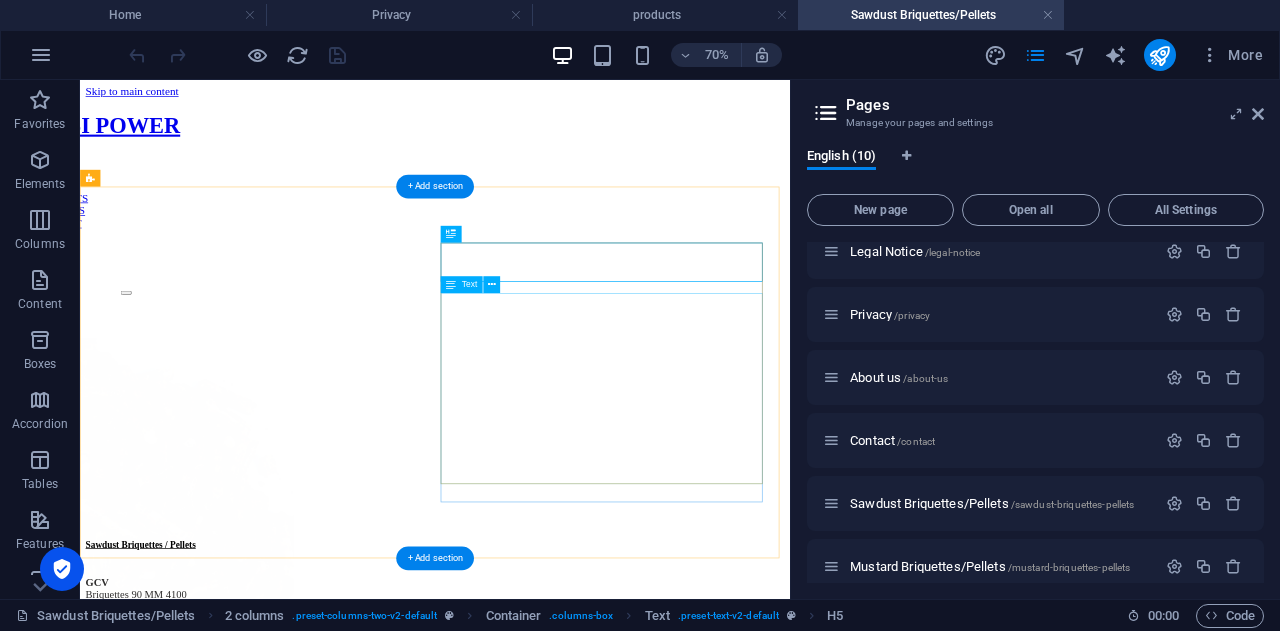 scroll, scrollTop: 0, scrollLeft: 0, axis: both 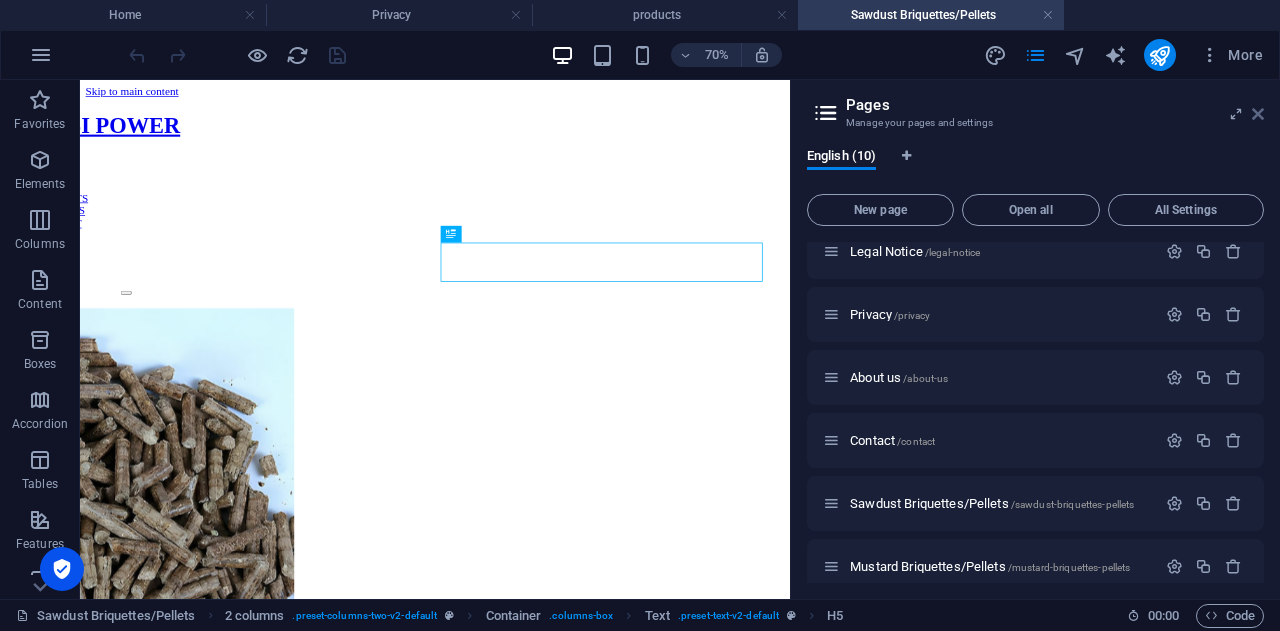 click at bounding box center [1258, 114] 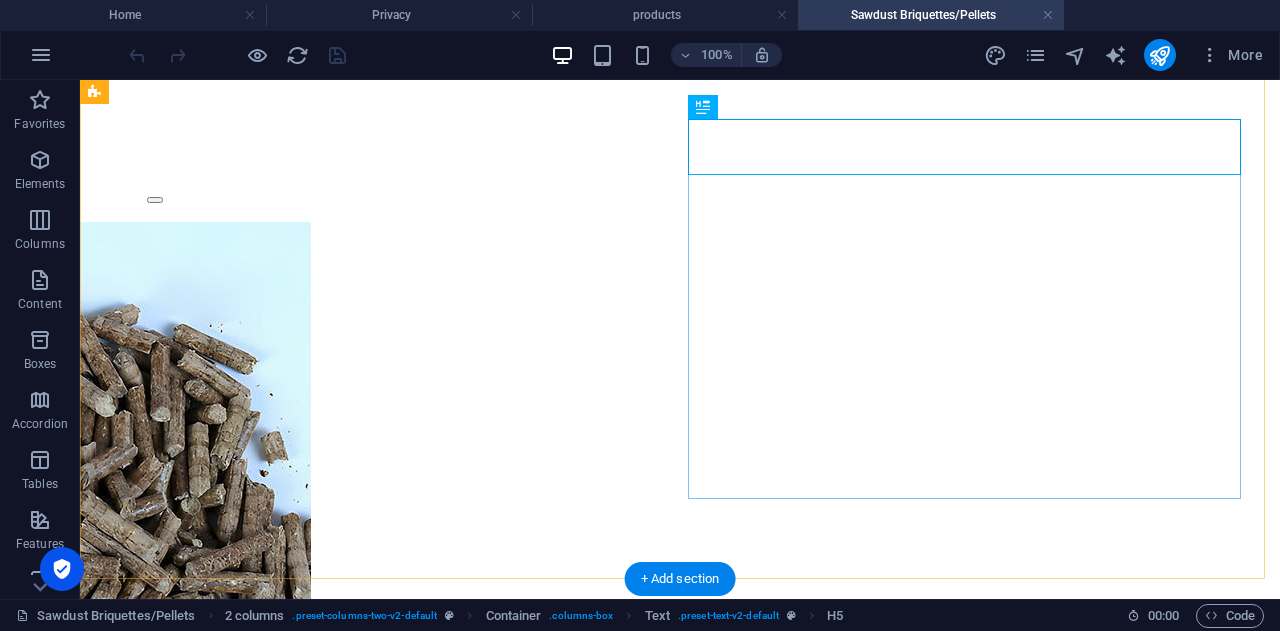 scroll, scrollTop: 194, scrollLeft: 0, axis: vertical 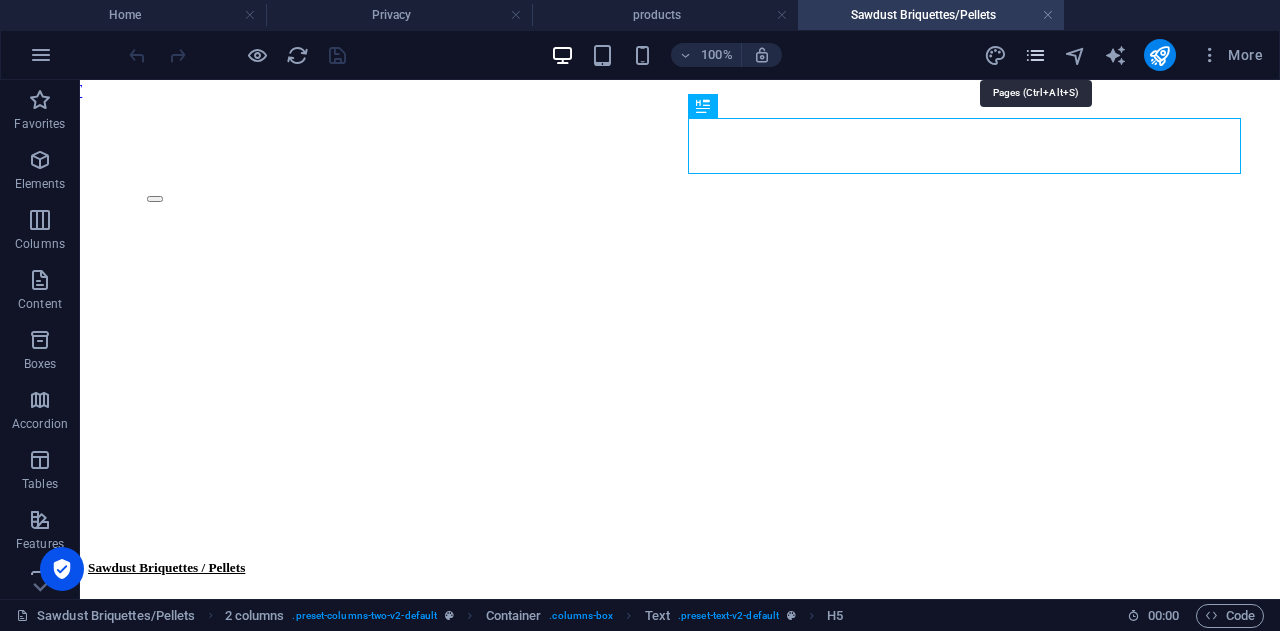 click at bounding box center [1035, 55] 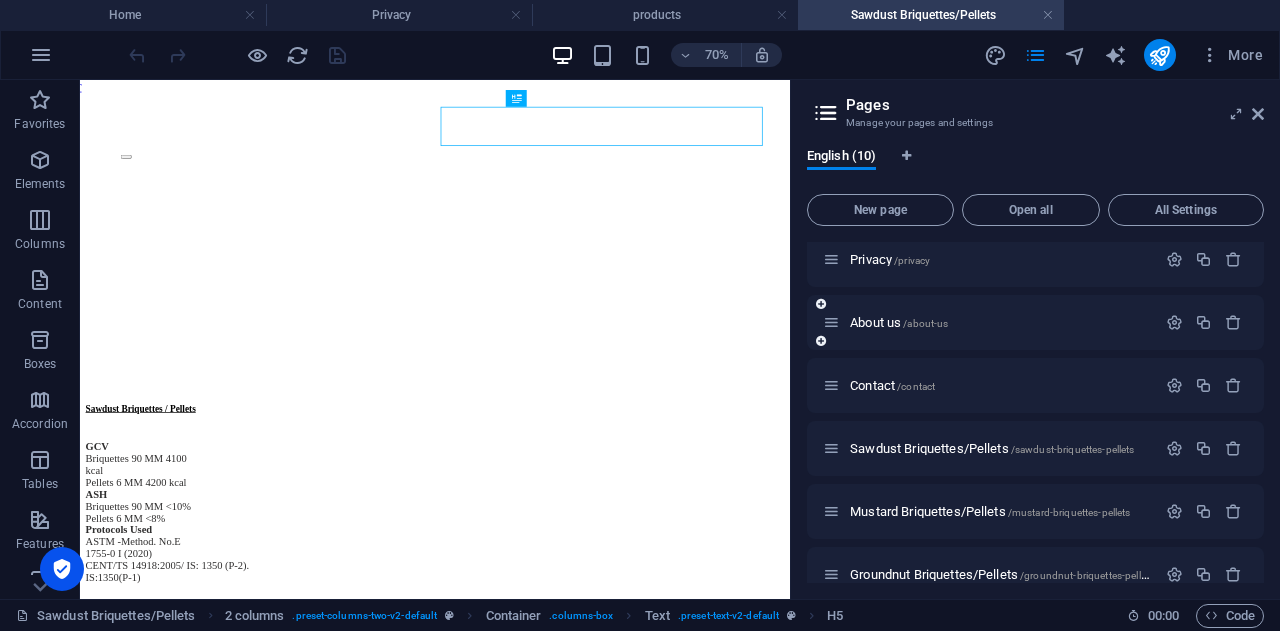 scroll, scrollTop: 263, scrollLeft: 0, axis: vertical 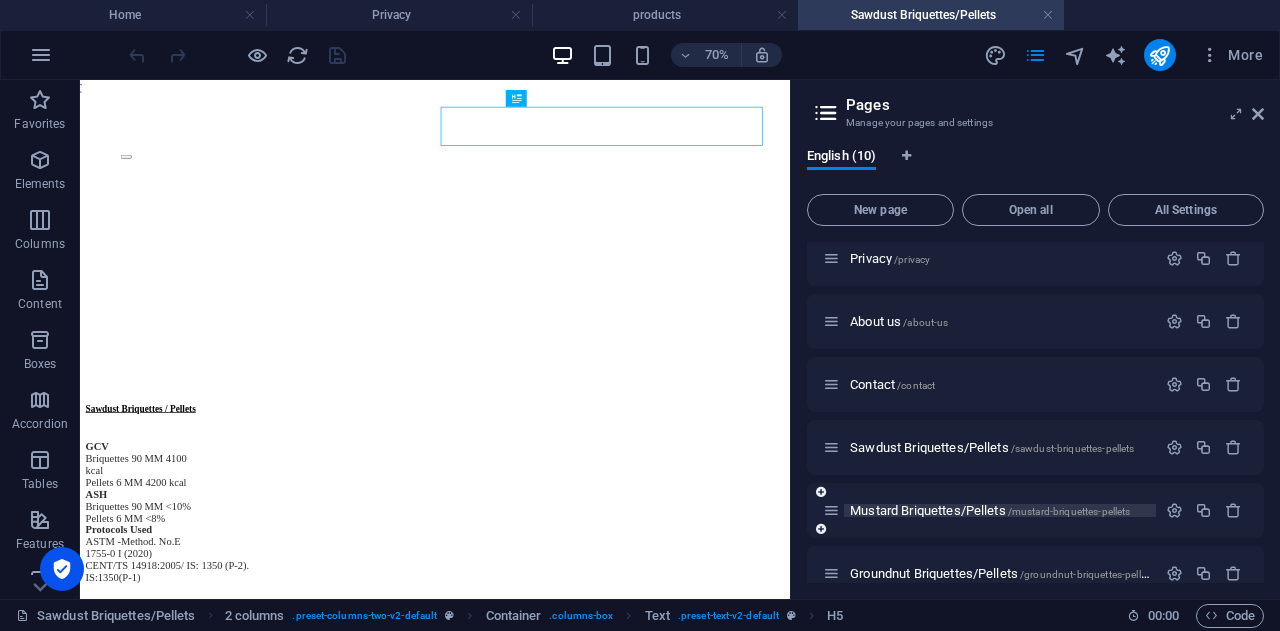 click on "Mustard Briquettes/Pellets /mustard-briquettes-pellets" at bounding box center [990, 510] 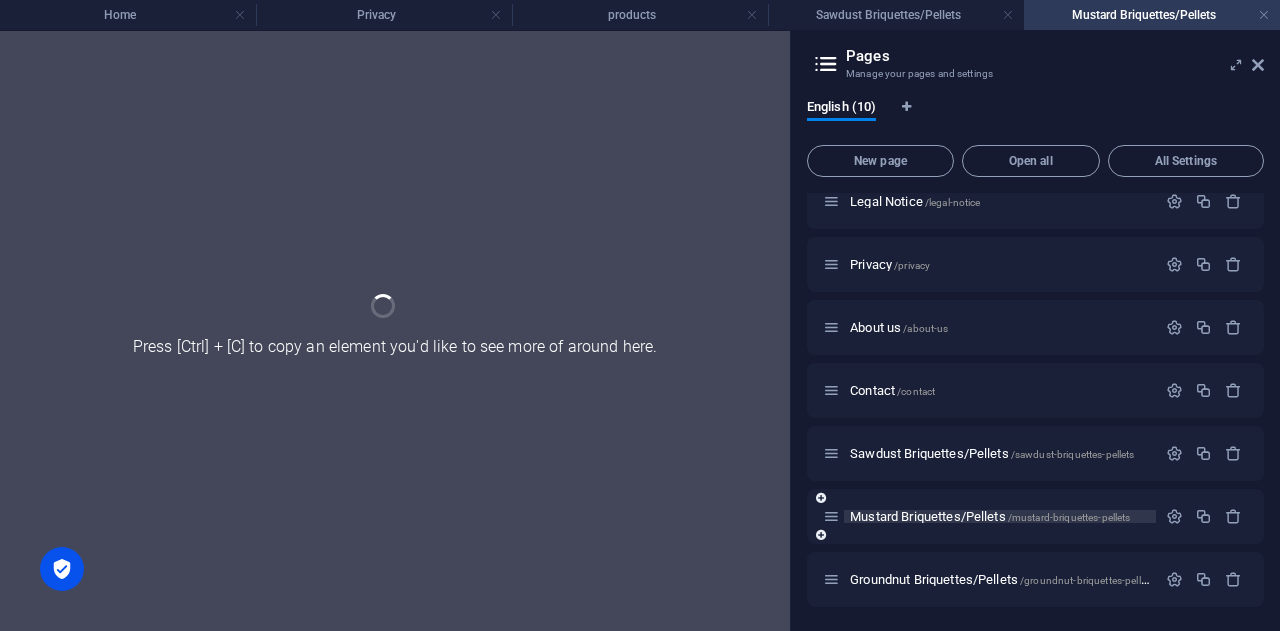 scroll, scrollTop: 207, scrollLeft: 0, axis: vertical 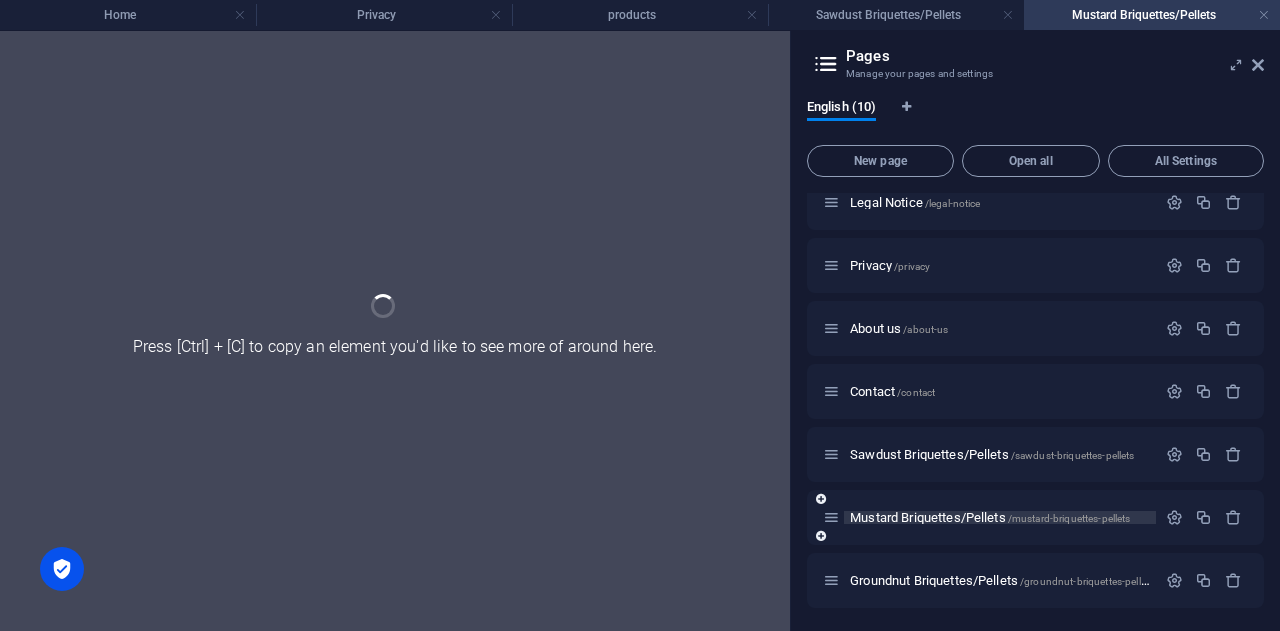 click on "Mustard Briquettes/Pellets /mustard-briquettes-pellets" at bounding box center [990, 517] 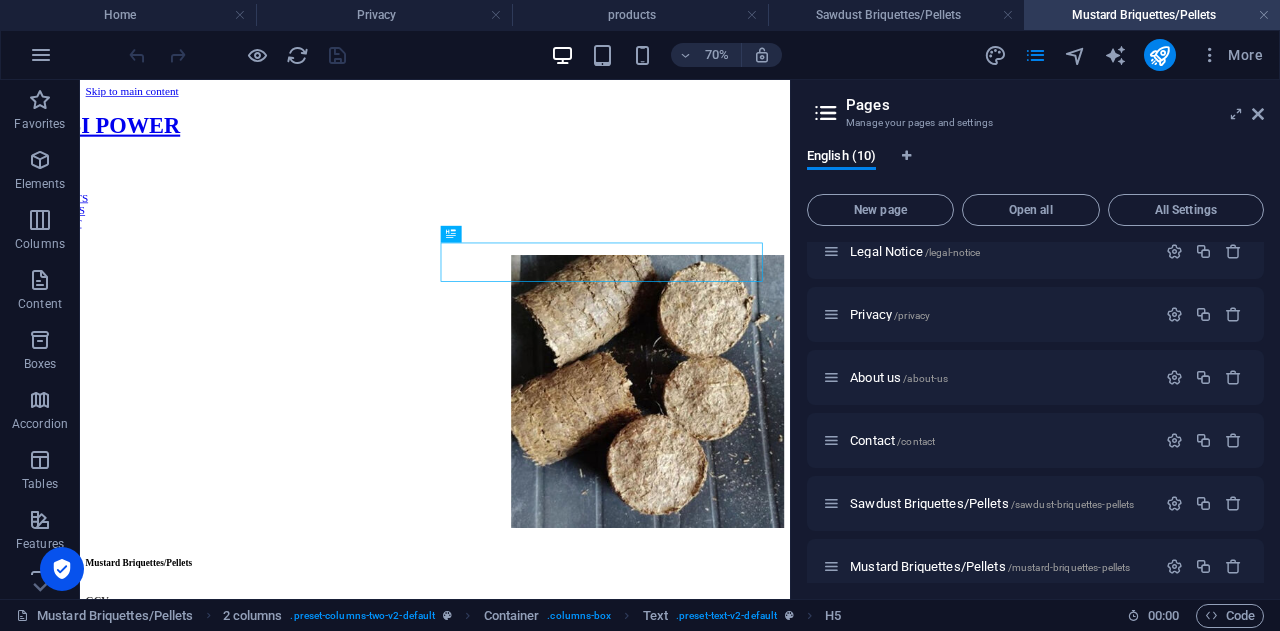 scroll, scrollTop: 0, scrollLeft: 0, axis: both 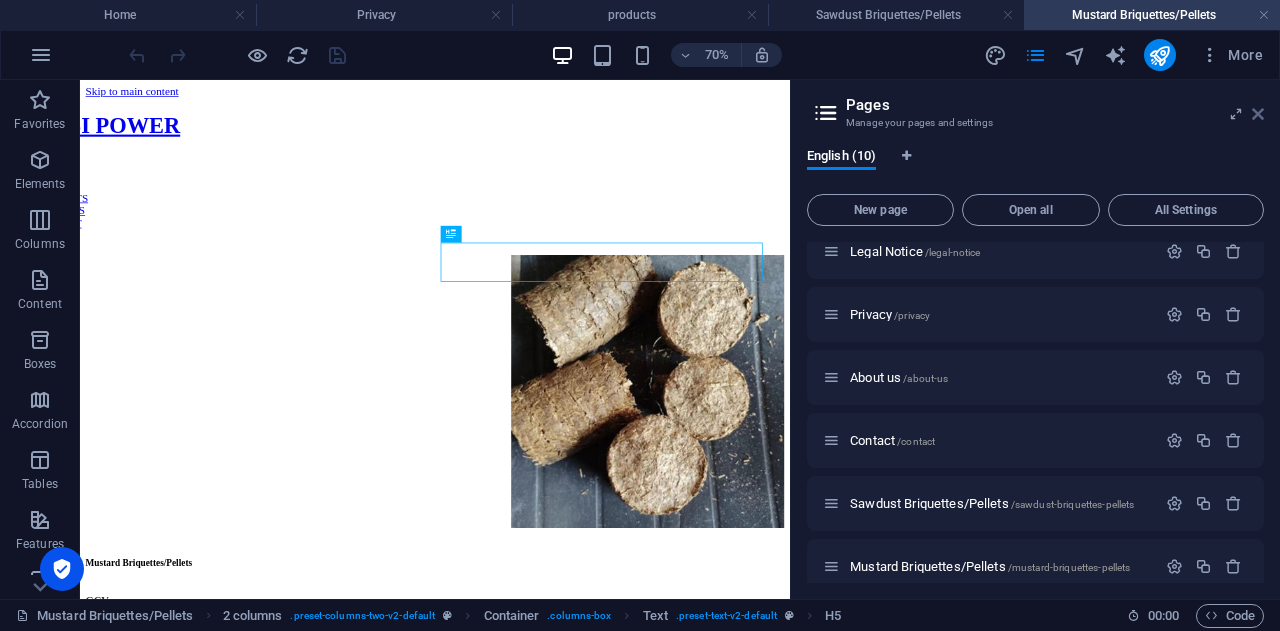 click at bounding box center [1258, 114] 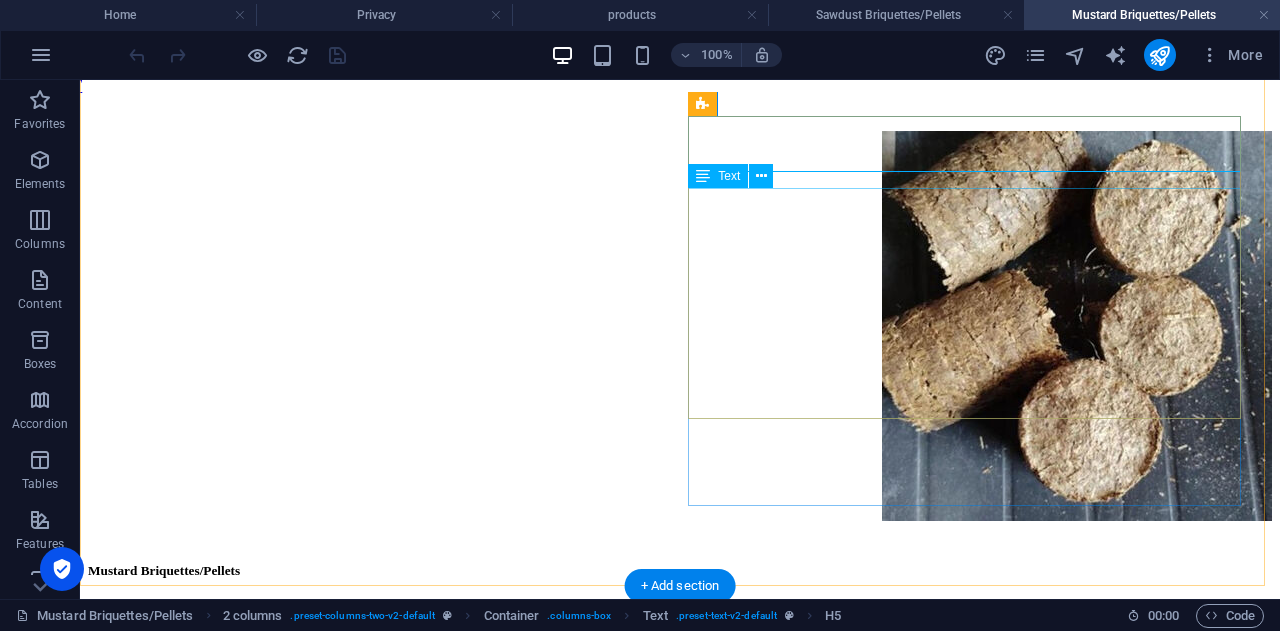 scroll, scrollTop: 200, scrollLeft: 0, axis: vertical 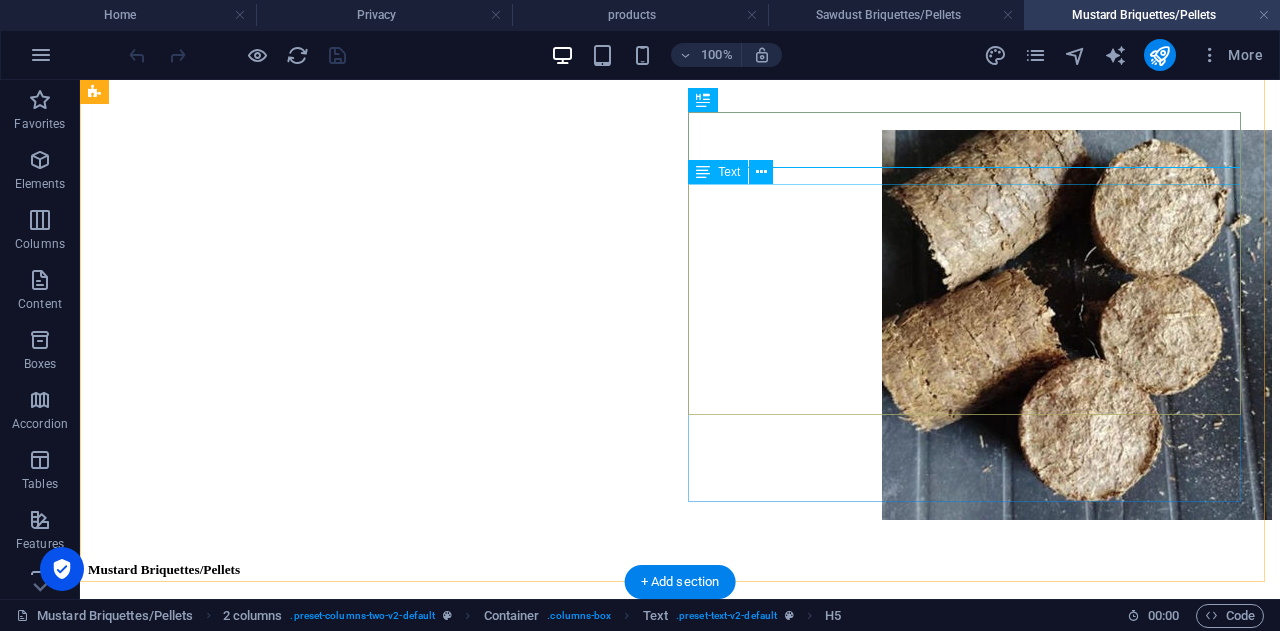 click on "GCV Briquettes 90 MM 3600kcal Pellets 6 MM 3800 kcal ASH Briquettes 90 MM <10% Pellets 6 MM <8% MOISTURE Briquettes 90 MM <10% Pellets 6 MM <8% Protocols Used FL/SOP/PCC" at bounding box center [680, 709] 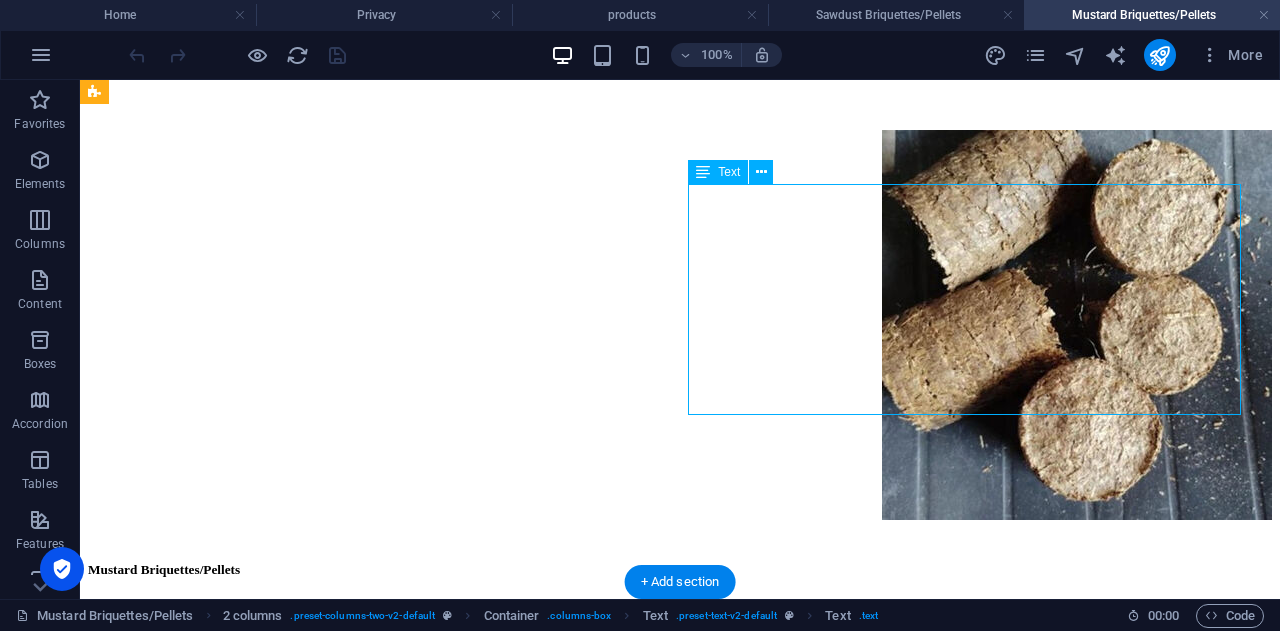 click on "GCV Briquettes 90 MM 3600kcal Pellets 6 MM 3800 kcal ASH Briquettes 90 MM <10% Pellets 6 MM <8% MOISTURE Briquettes 90 MM <10% Pellets 6 MM <8% Protocols Used FL/SOP/PCC" at bounding box center (680, 709) 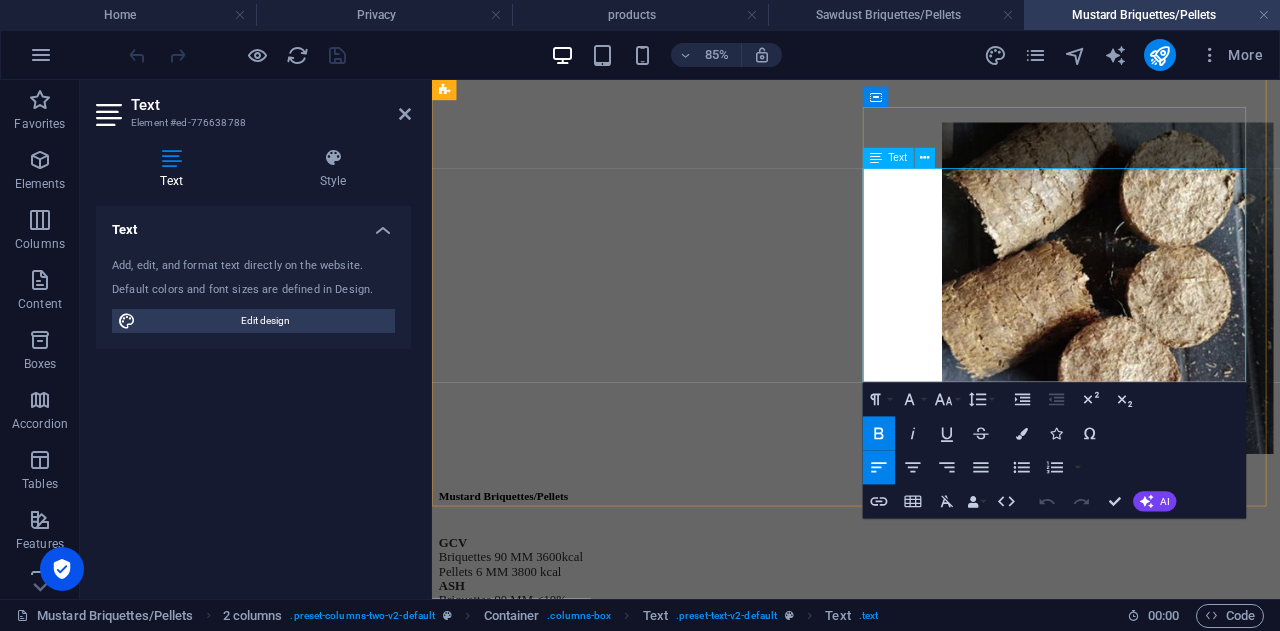 click on "Pellets 6 MM <8%" at bounding box center [931, 760] 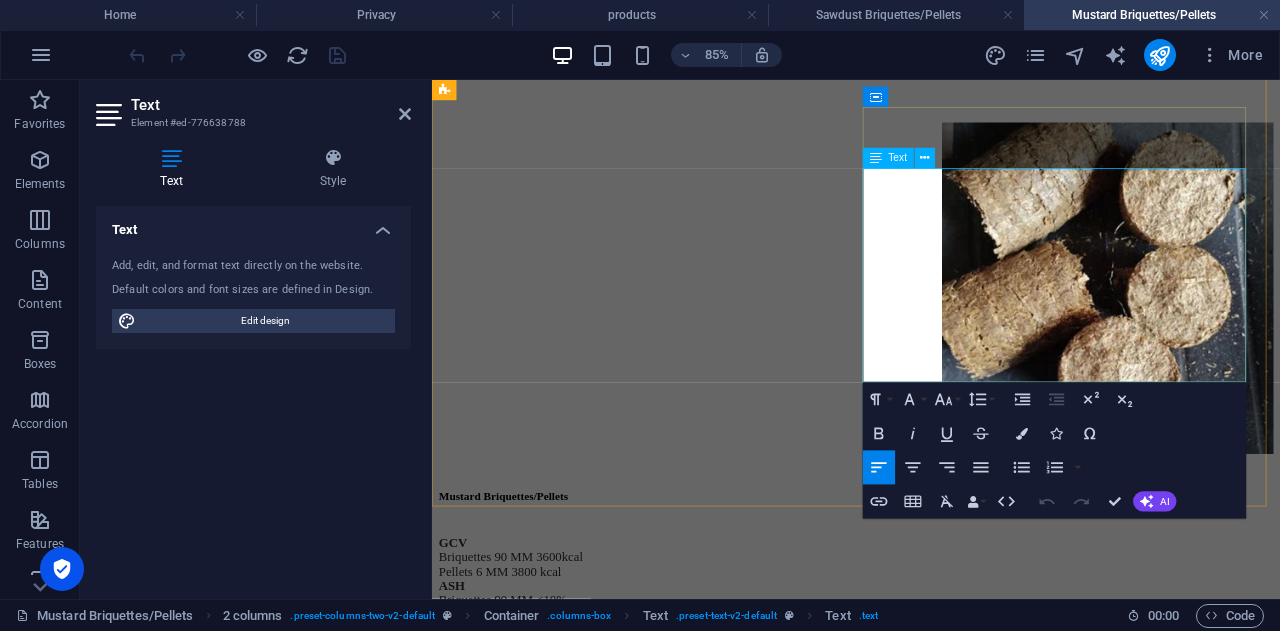 type 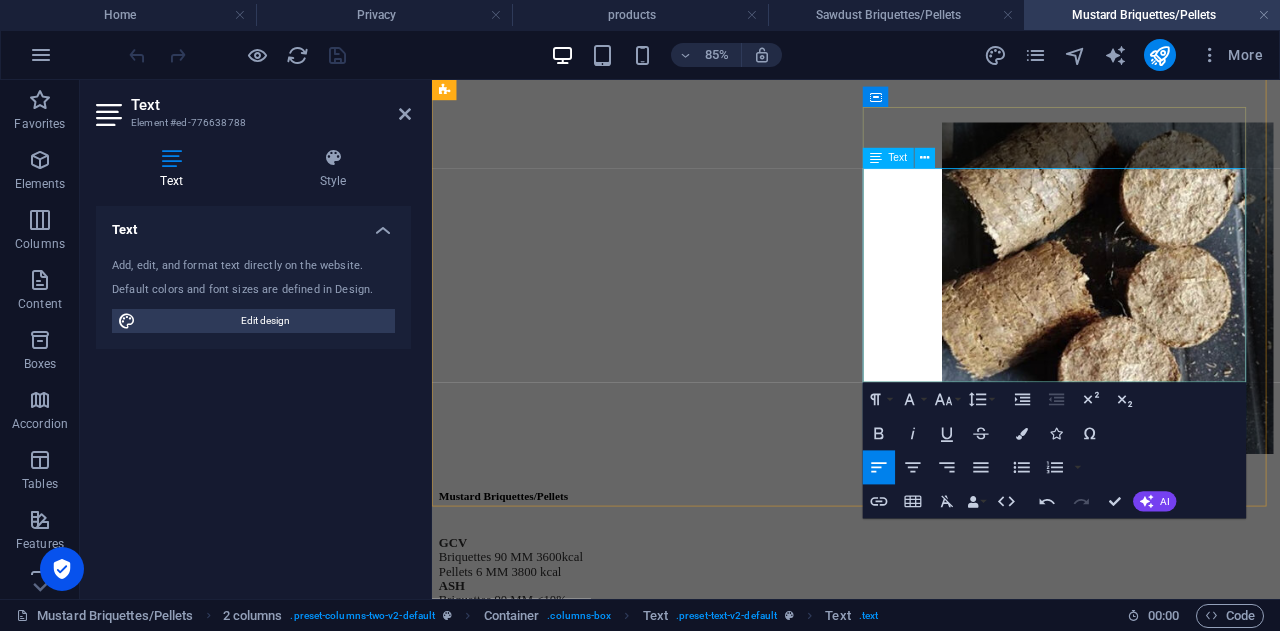 click on "Briquettes 90 MM <10%" at bounding box center (931, 743) 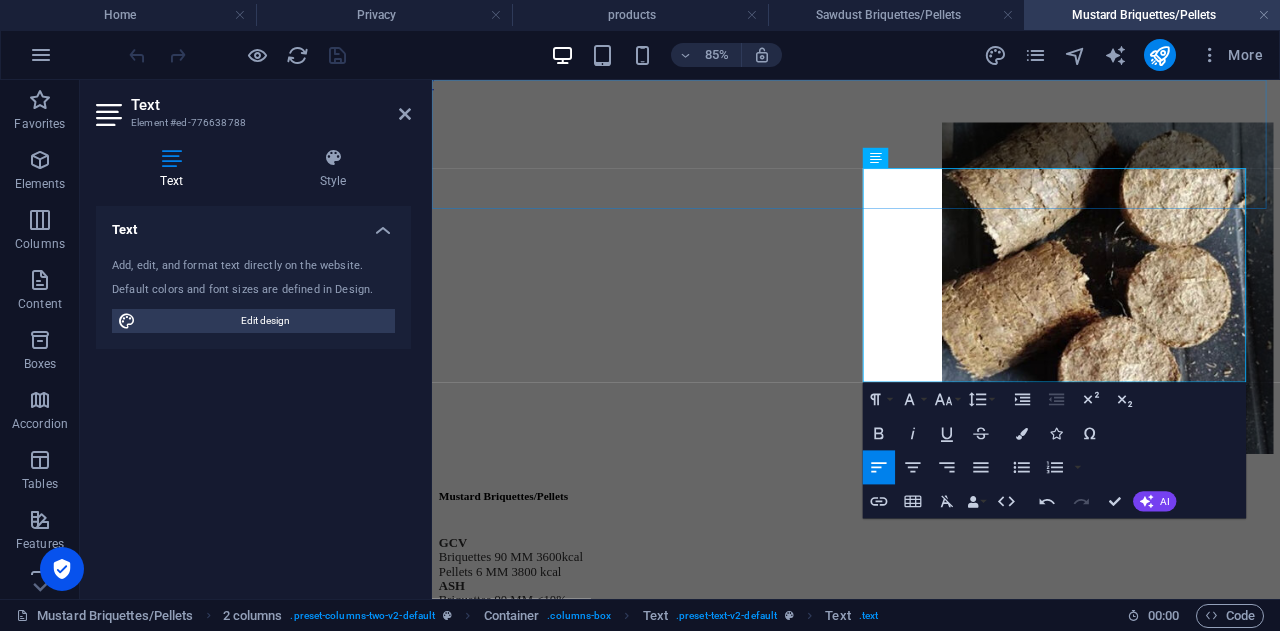 click on "JSI POWER HOME PRODUCTS ABOUT US CONTACT" at bounding box center (931, 23) 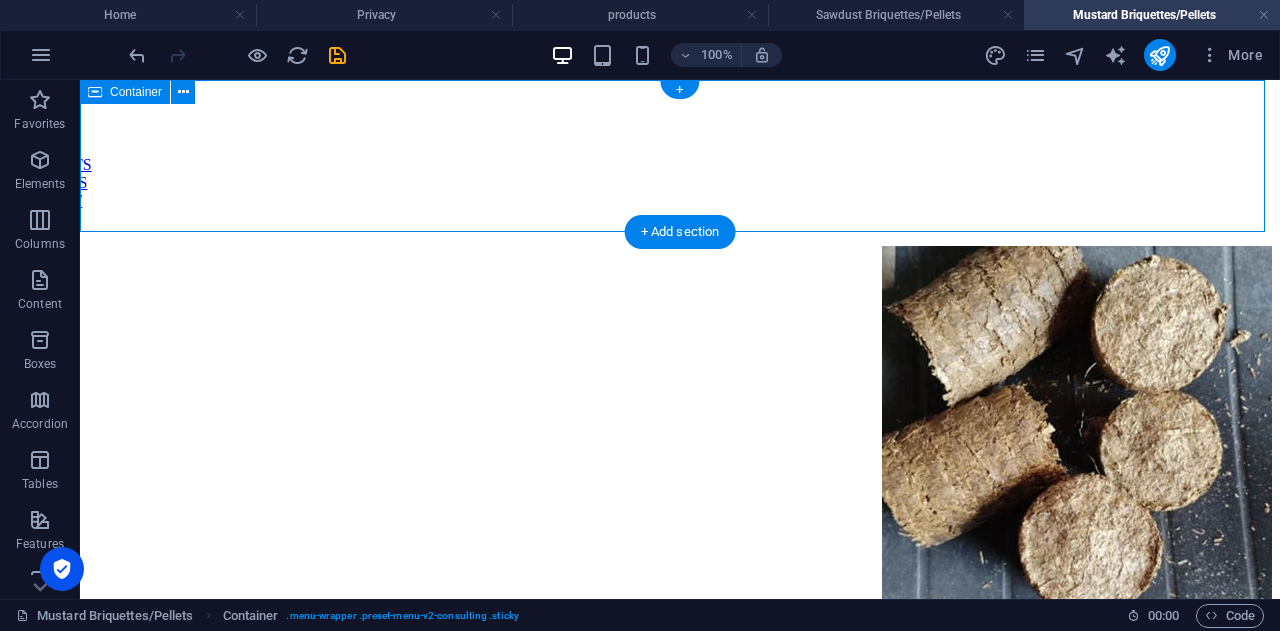 scroll, scrollTop: 0, scrollLeft: 0, axis: both 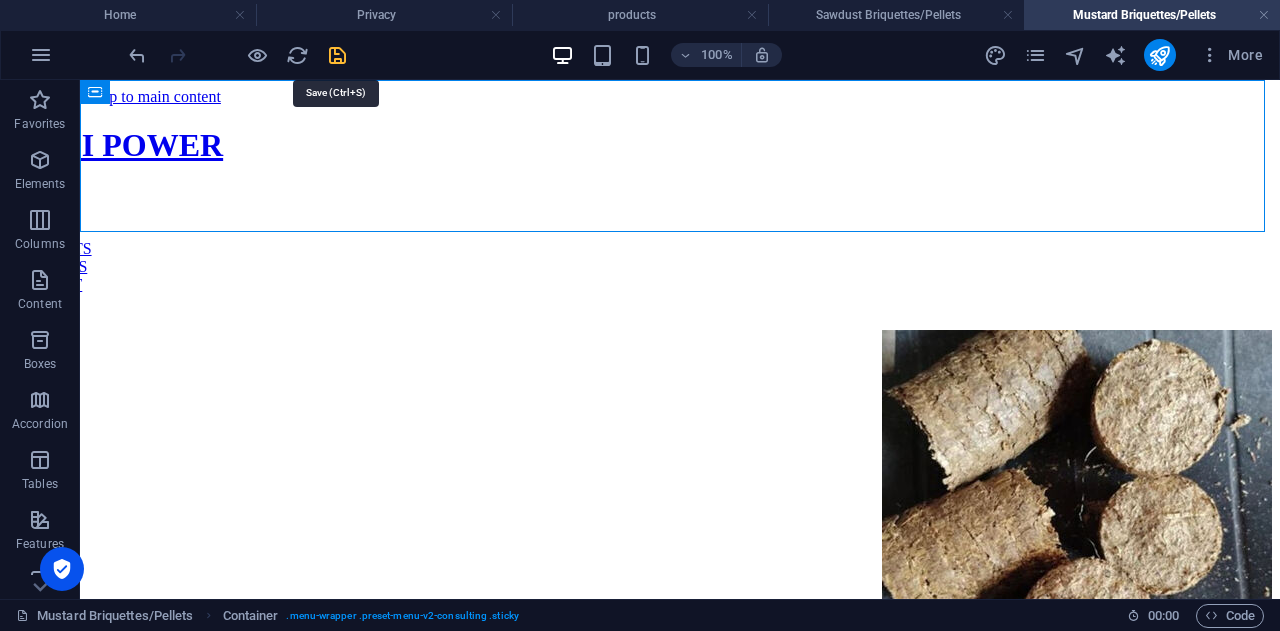 click at bounding box center [337, 55] 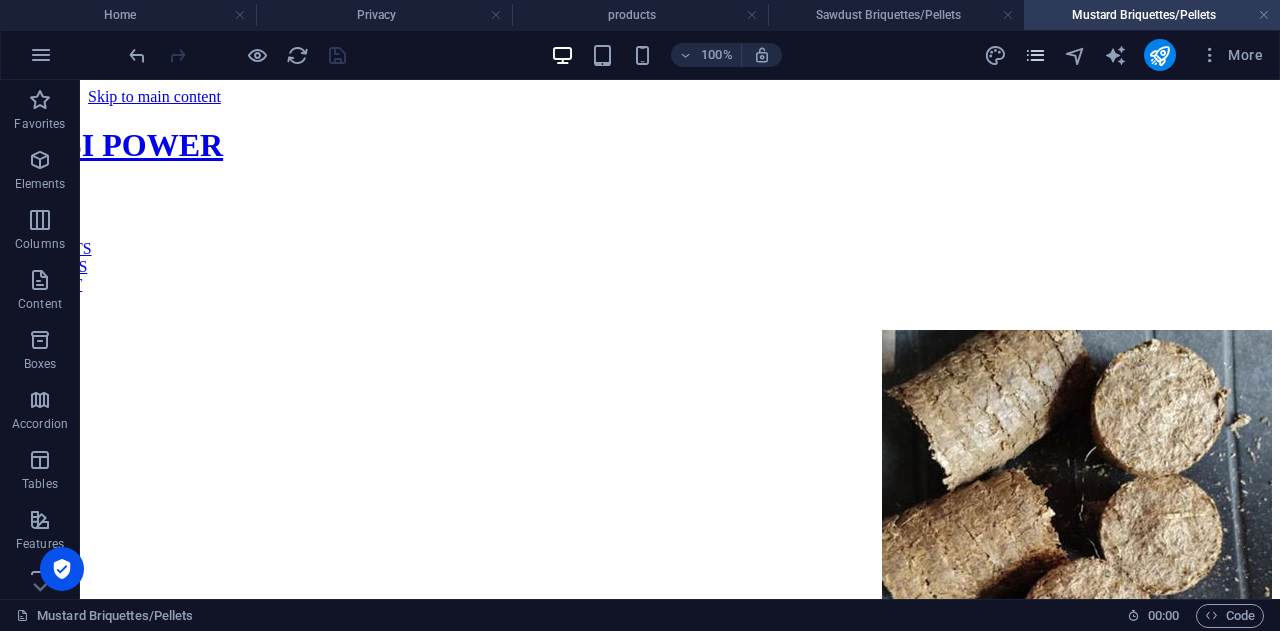 click at bounding box center (1036, 55) 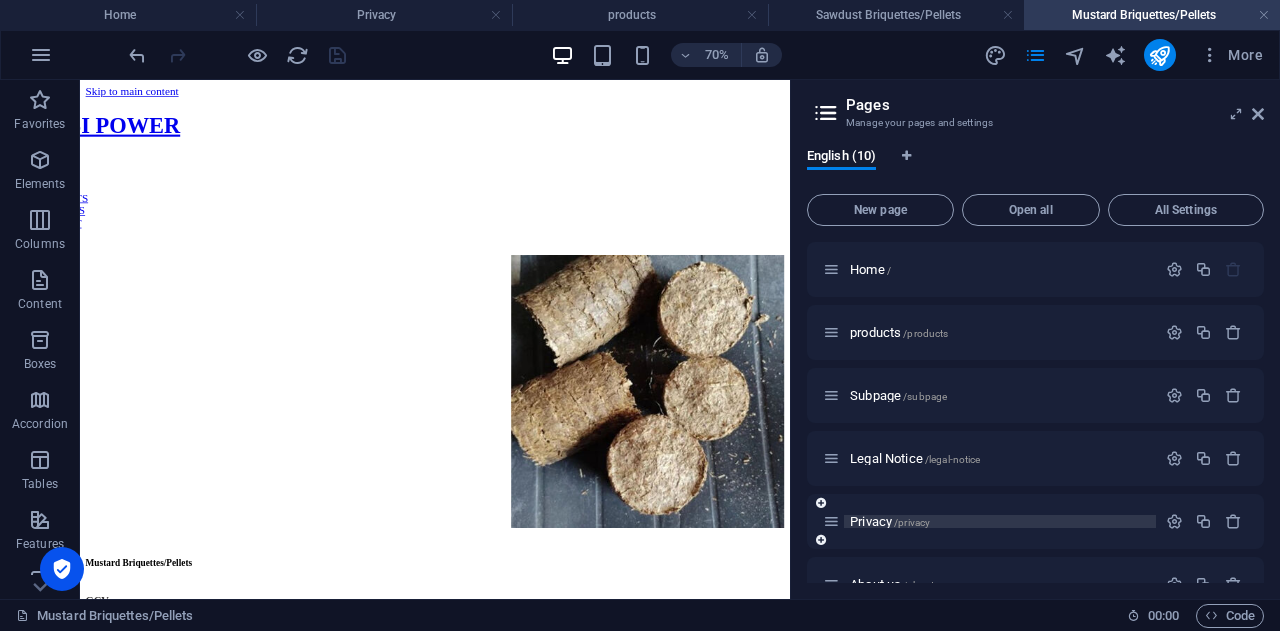 scroll, scrollTop: 288, scrollLeft: 0, axis: vertical 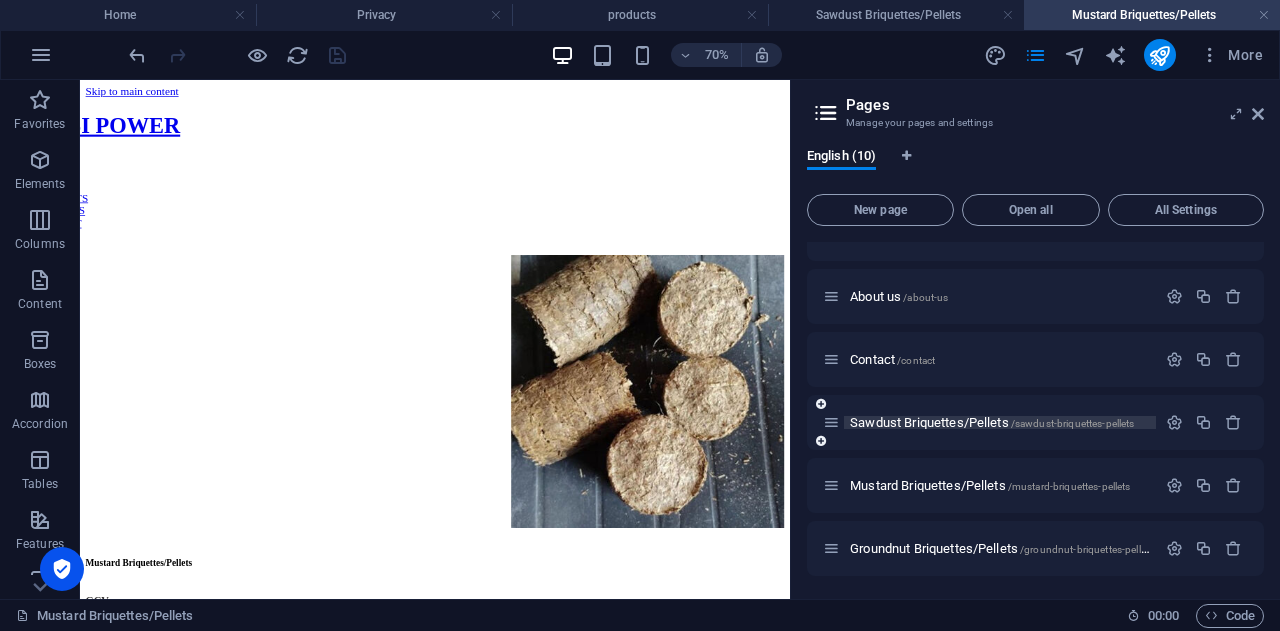 click on "Sawdust Briquettes/Pellets /sawdust-briquettes-pellets" at bounding box center (992, 422) 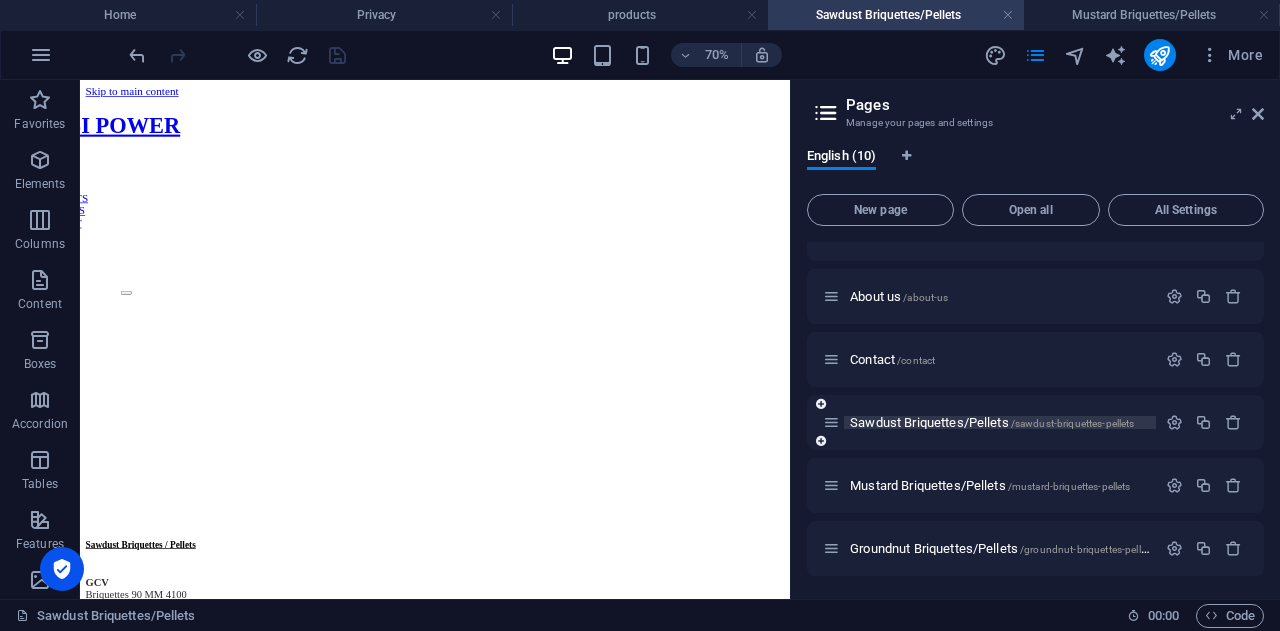 scroll, scrollTop: 145, scrollLeft: 0, axis: vertical 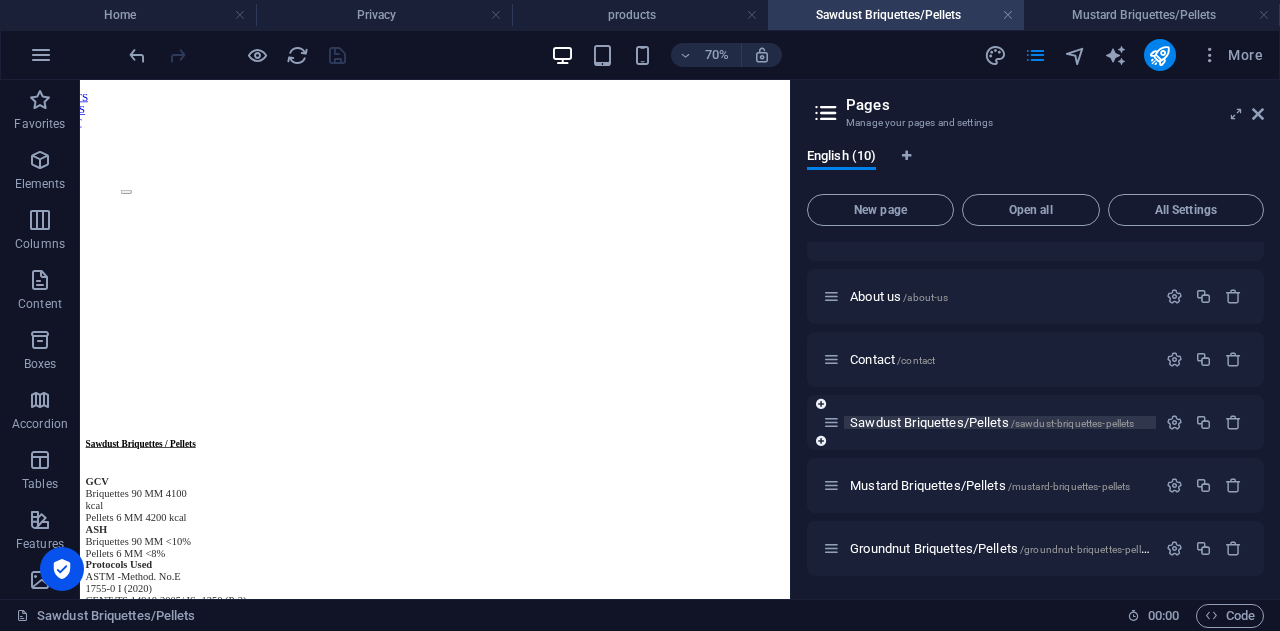 click on "Sawdust Briquettes/Pellets /sawdust-briquettes-pellets" at bounding box center [992, 422] 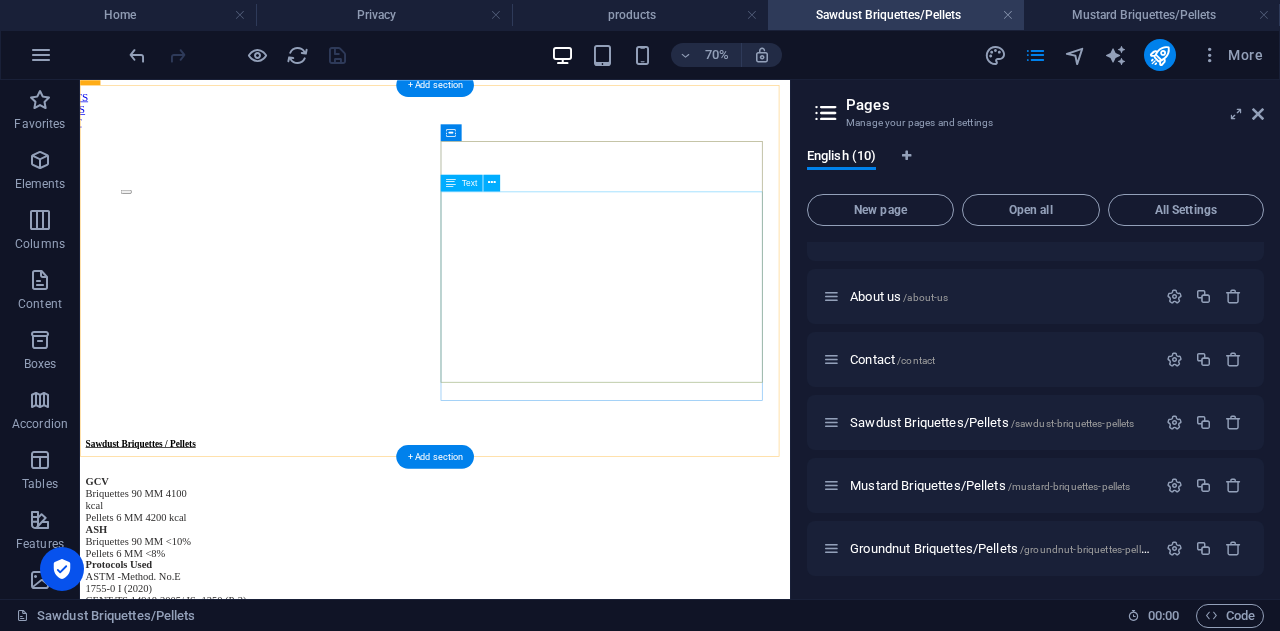 click on "GCV Briquettes 90 MM 4100 kcal Pellets 6 MM 4200 kcal ASH Briquettes 90 MM <10% Pellets 6 MM <8% Protocols Used ASTM -Method. No.E 1755-0 I (2020) CENT/TS 14918:2005/ IS: 1350 (P-2). IS:1350(P-1)" at bounding box center (587, 747) 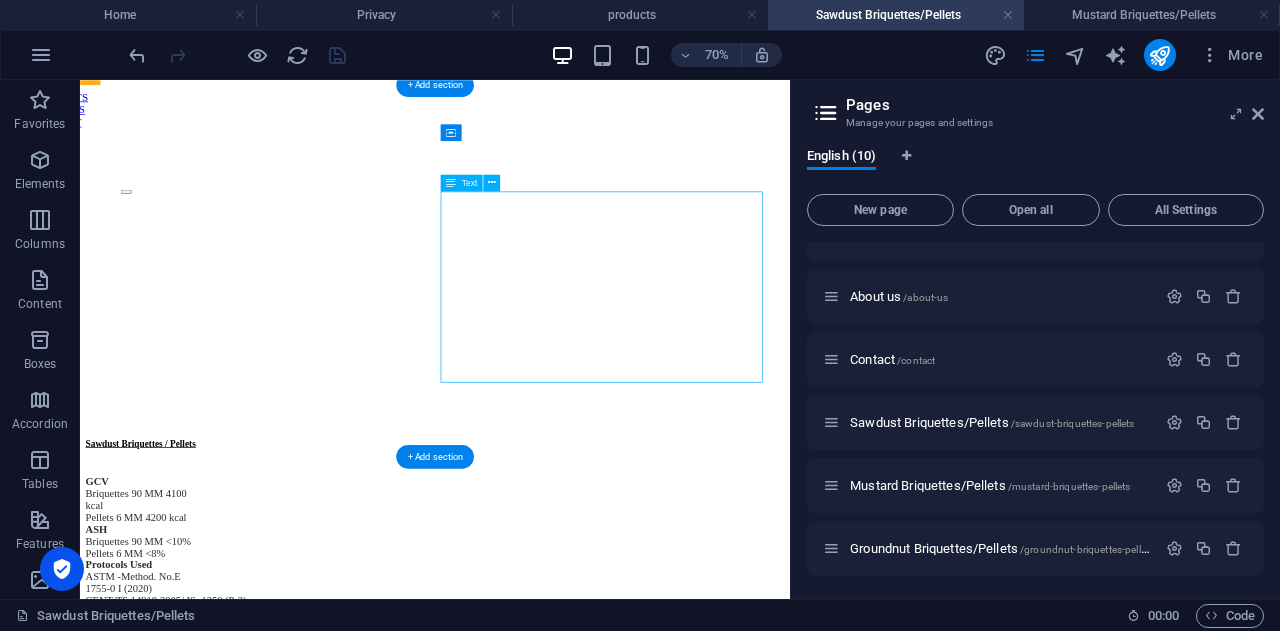 click on "GCV Briquettes 90 MM 4100 kcal Pellets 6 MM 4200 kcal ASH Briquettes 90 MM <10% Pellets 6 MM <8% Protocols Used ASTM -Method. No.E 1755-0 I (2020) CENT/TS 14918:2005/ IS: 1350 (P-2). IS:1350(P-1)" at bounding box center [587, 747] 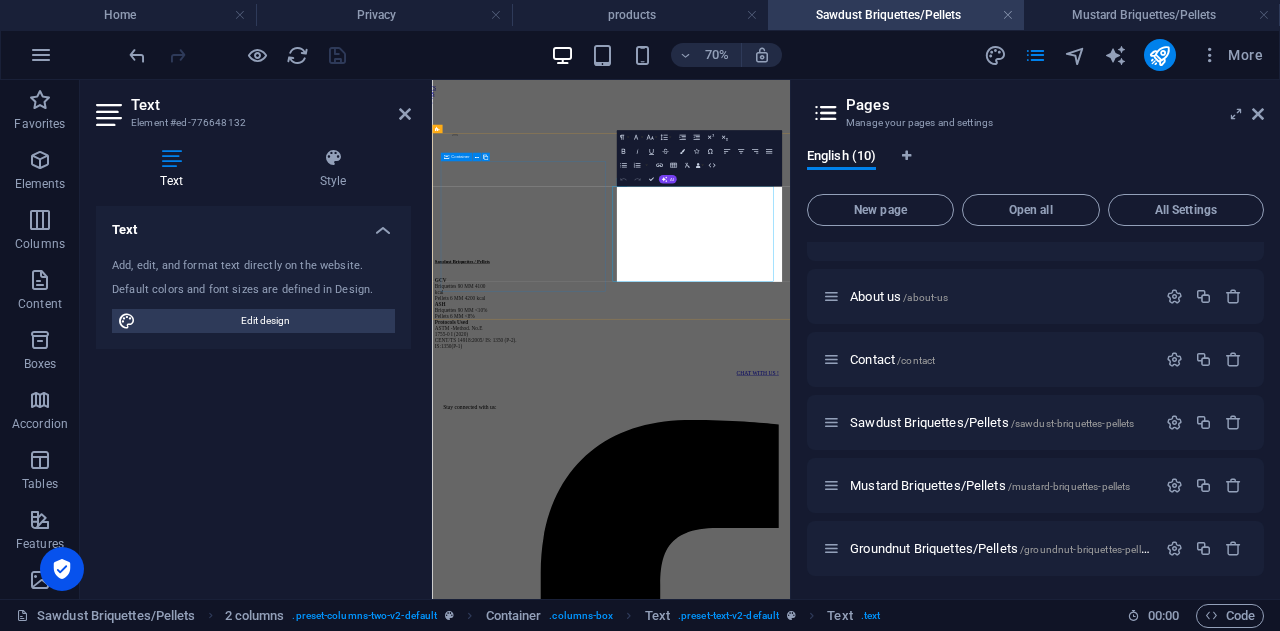 scroll, scrollTop: 0, scrollLeft: 0, axis: both 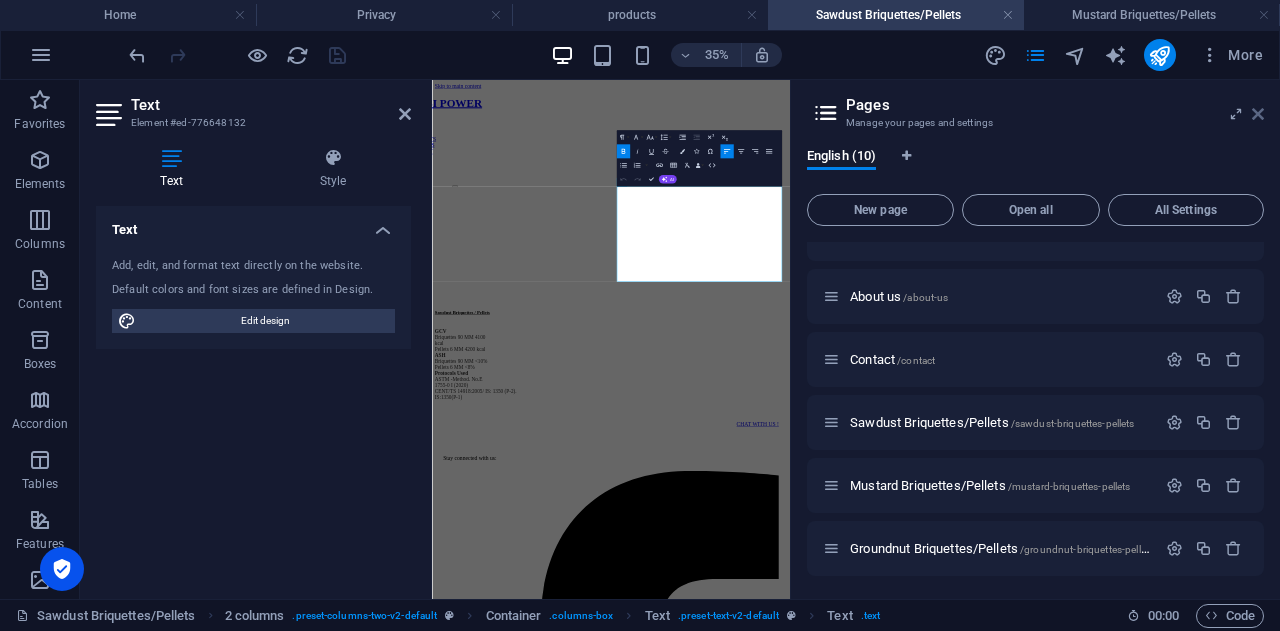 click at bounding box center (1258, 114) 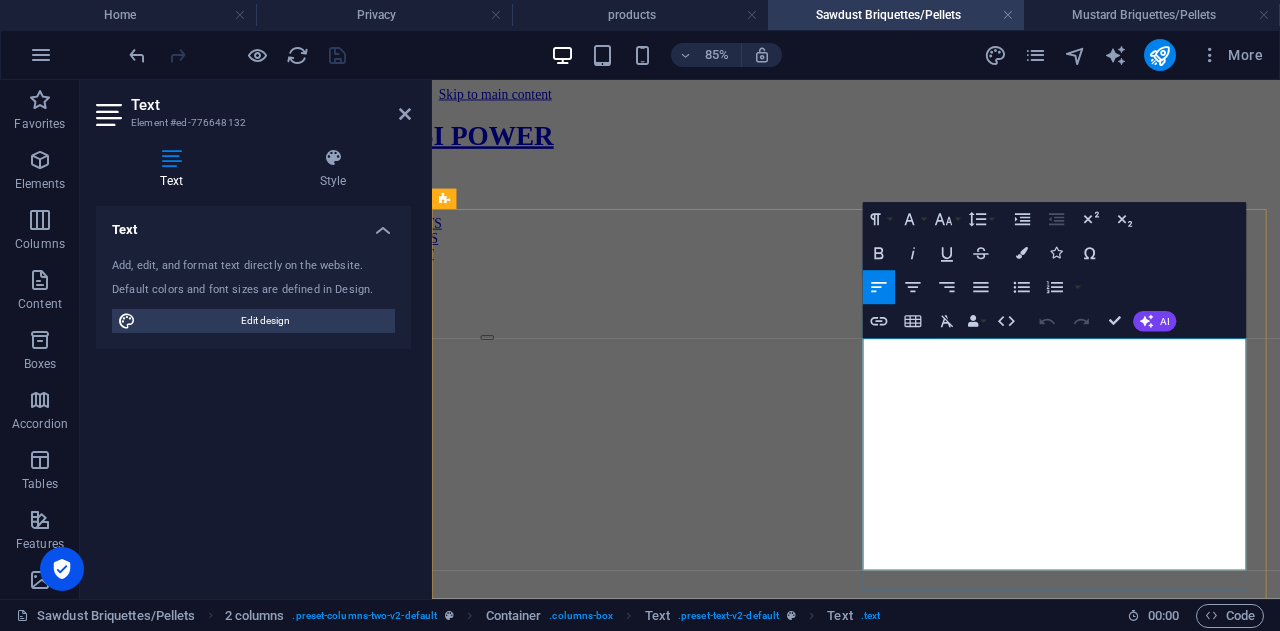 click on "Briquettes 90 MM <10%" at bounding box center [931, 881] 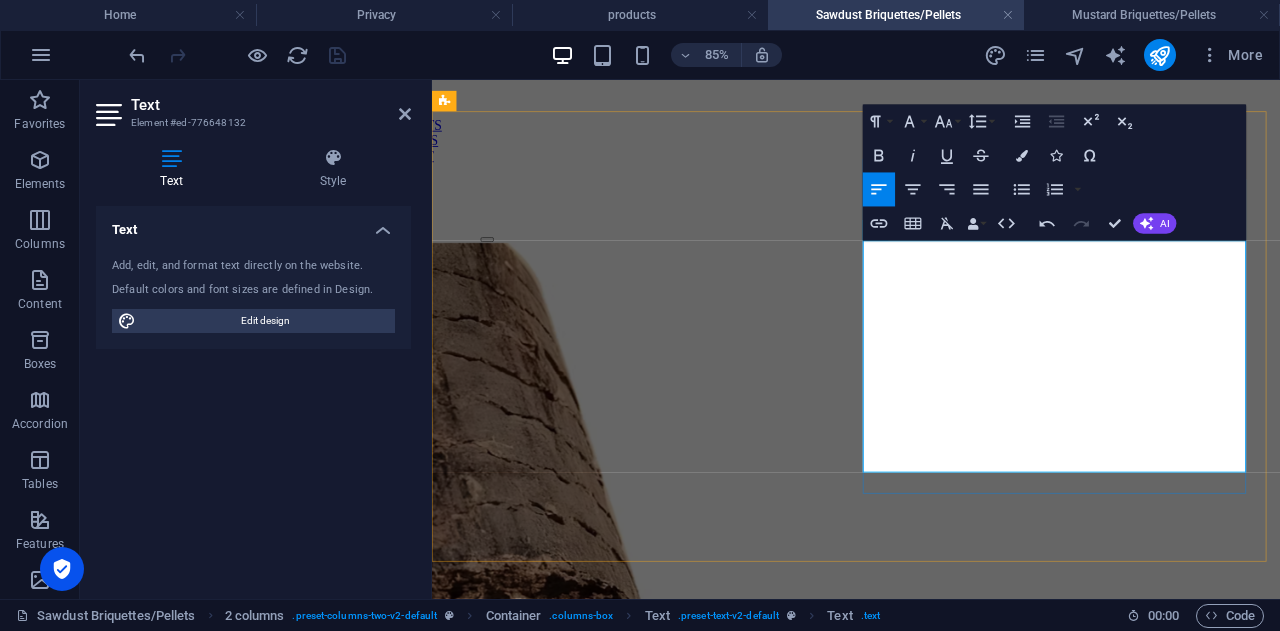 scroll, scrollTop: 116, scrollLeft: 0, axis: vertical 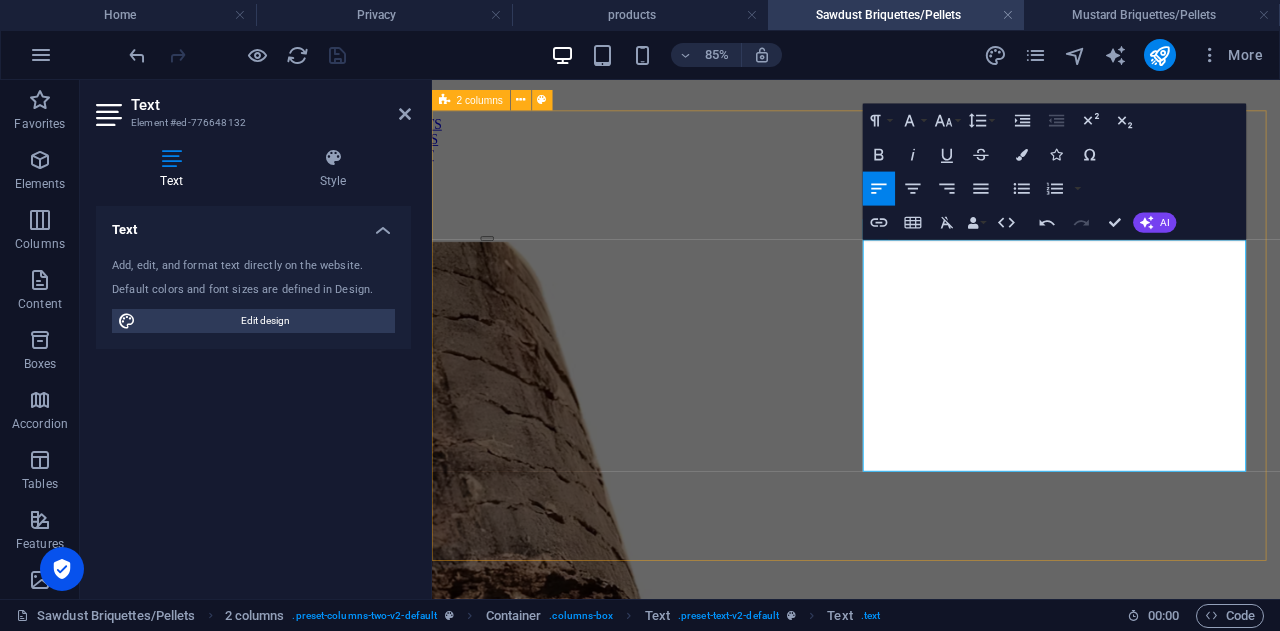 click on "1 2 Sawdust Briquettes / Pellets GCV Briquettes 90 MM 4100 kcal Pellets 6 MM 4200 kcal ASH Briquettes 90 MM <  10% Pellets 6 MM <  8% Protocols Used ASTM -Method. No.E 1755-0 I (2020) CENT/TS 14918:2005/ IS: 1350 (P-2). IS:1350(P-1)" at bounding box center (931, 564) 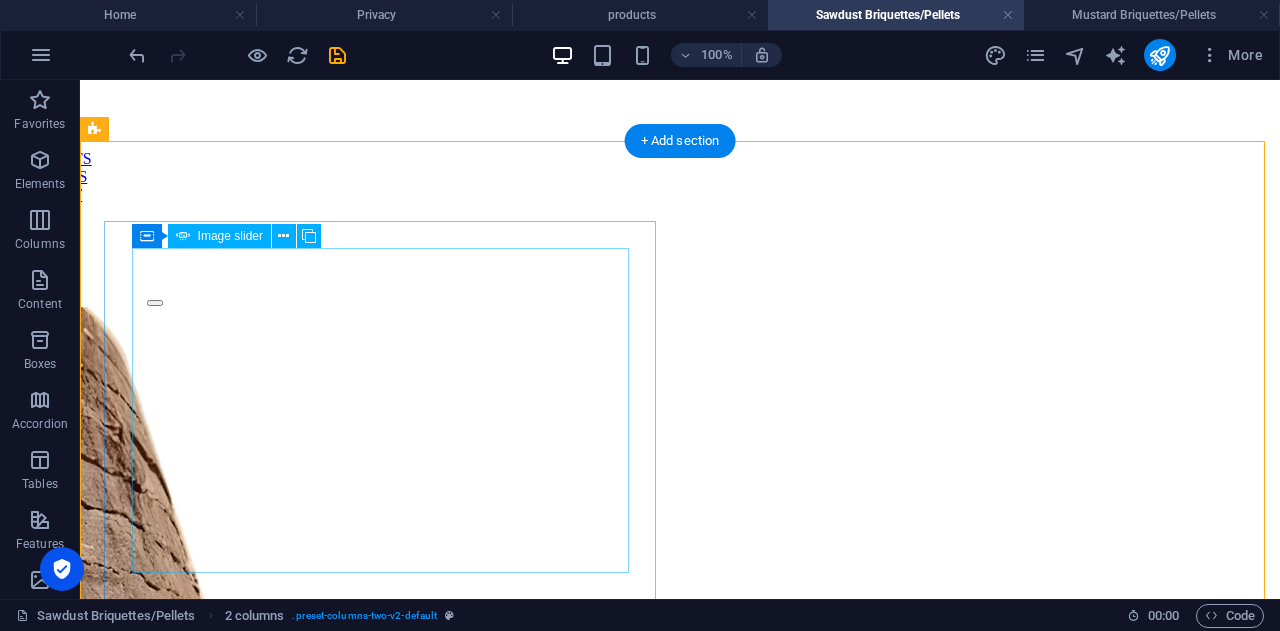 scroll, scrollTop: 0, scrollLeft: 0, axis: both 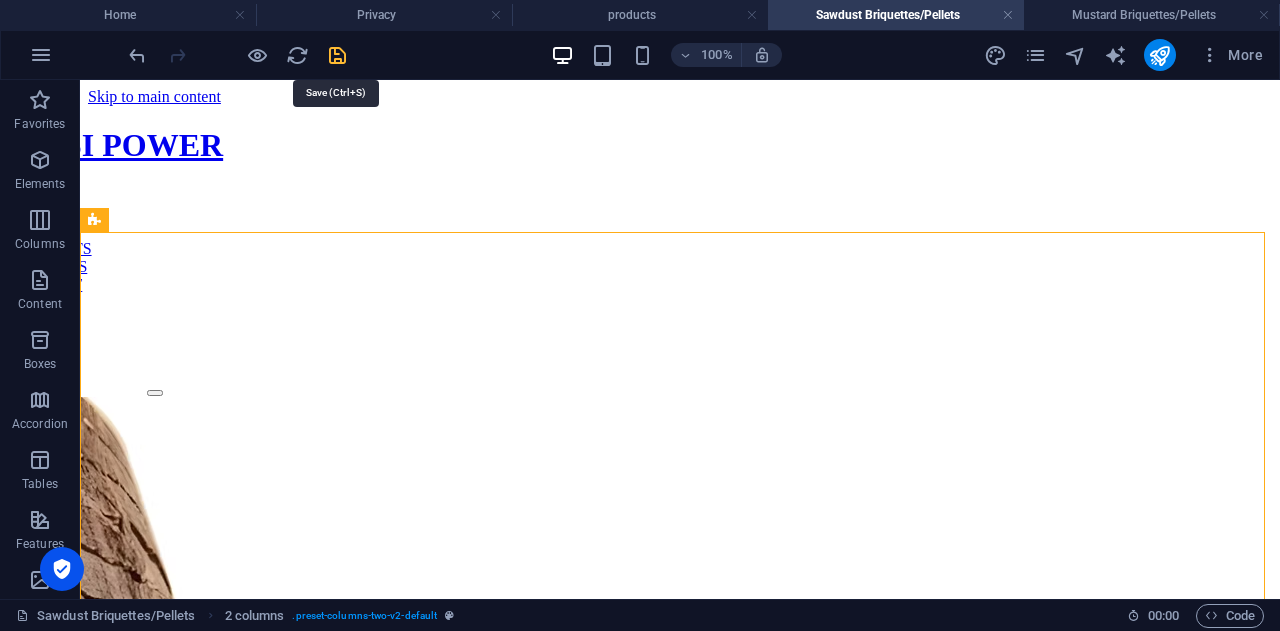 click at bounding box center (337, 55) 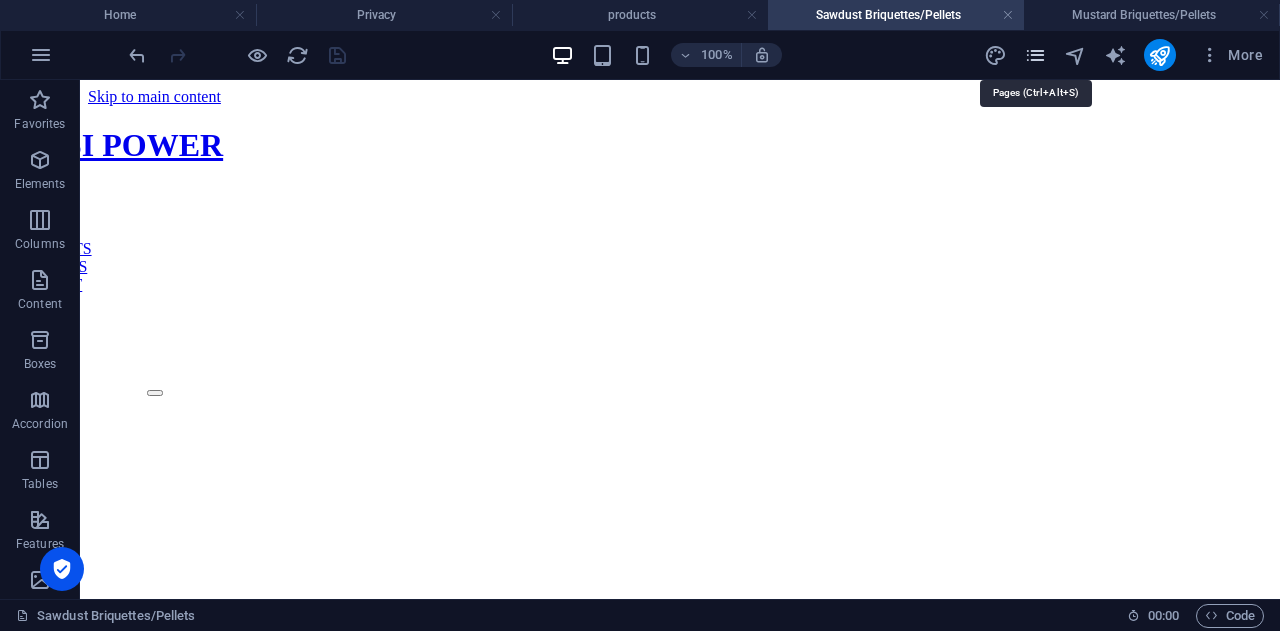 click at bounding box center (1035, 55) 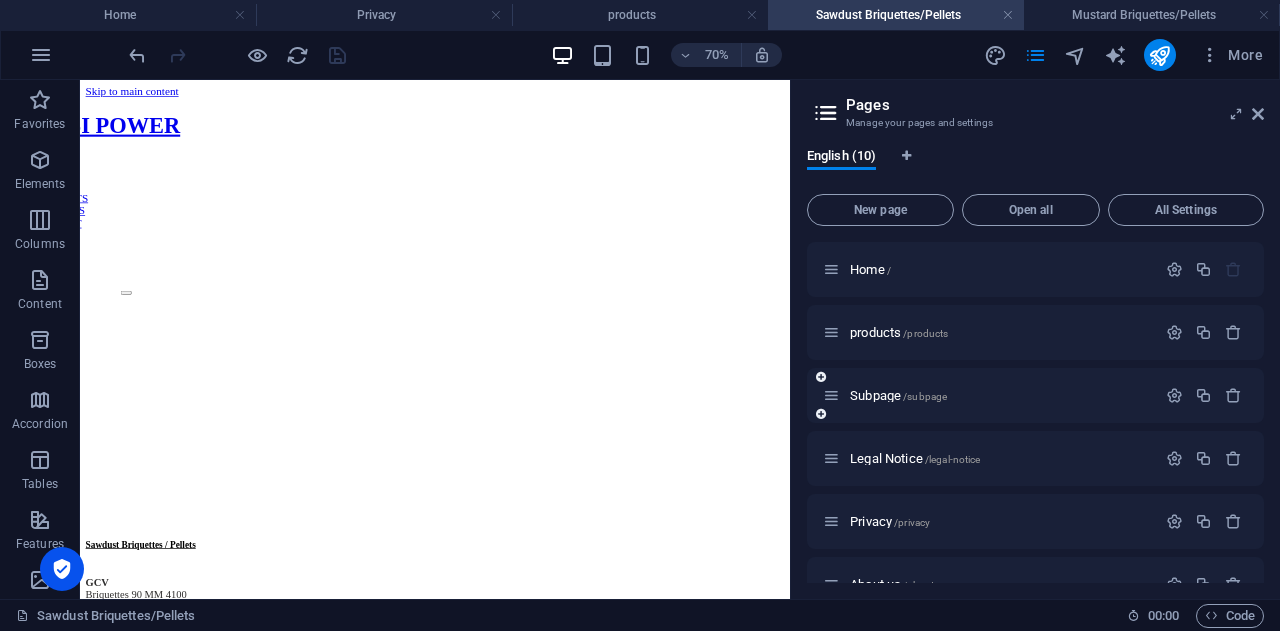 scroll, scrollTop: 288, scrollLeft: 0, axis: vertical 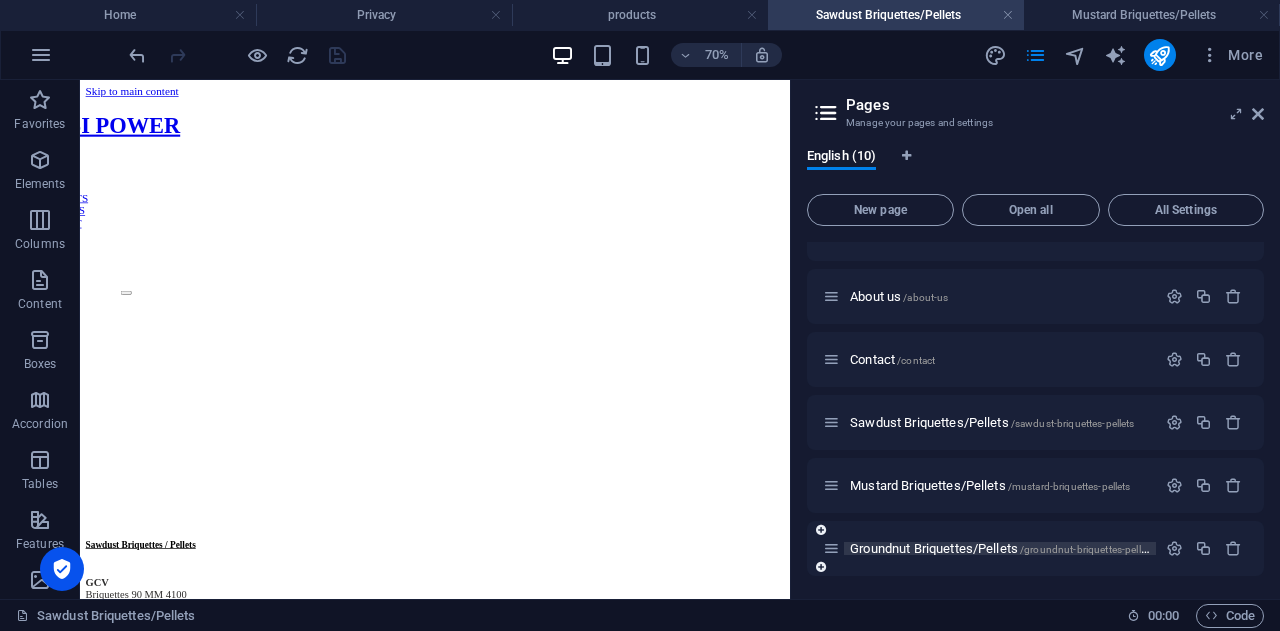 click on "Groundnut Briquettes/Pellets /groundnut-briquettes-pellets" at bounding box center (1002, 548) 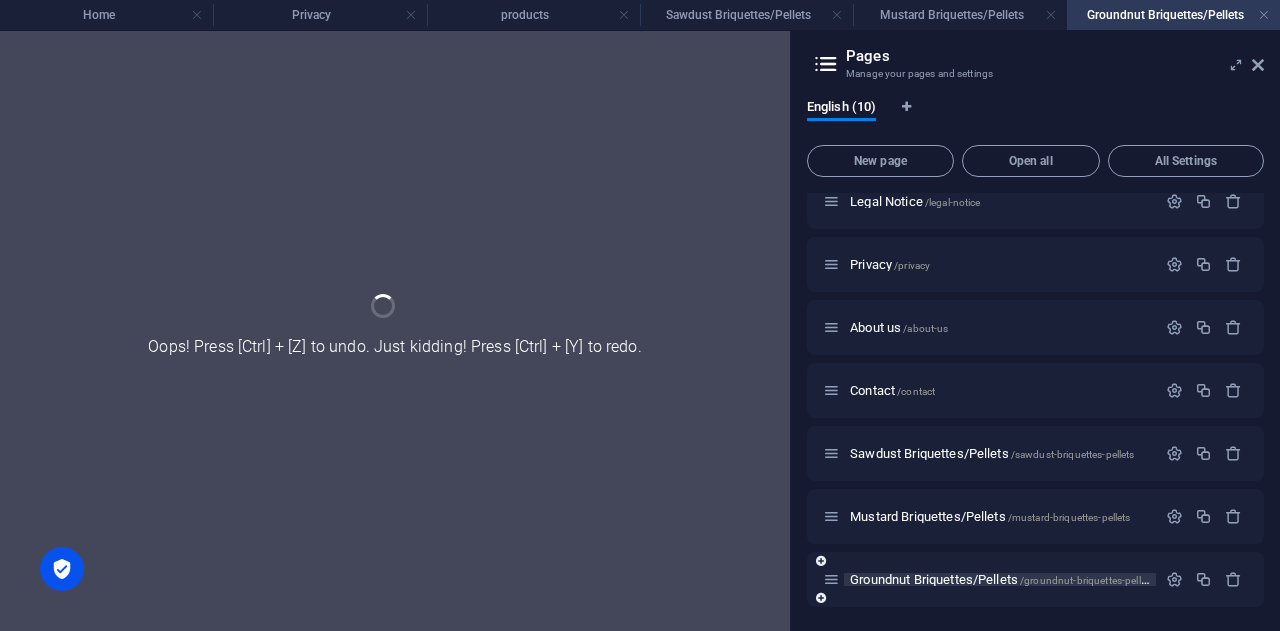 click on "Home / products /products Subpage /subpage Legal Notice /legal-notice Privacy /privacy About us /about-us Contact  /contact Sawdust Briquettes/Pellets /sawdust-briquettes-pellets Mustard Briquettes/Pellets /mustard-briquettes-pellets Groundnut Briquettes/Pellets /groundnut-briquettes-pellets" at bounding box center (1035, 296) 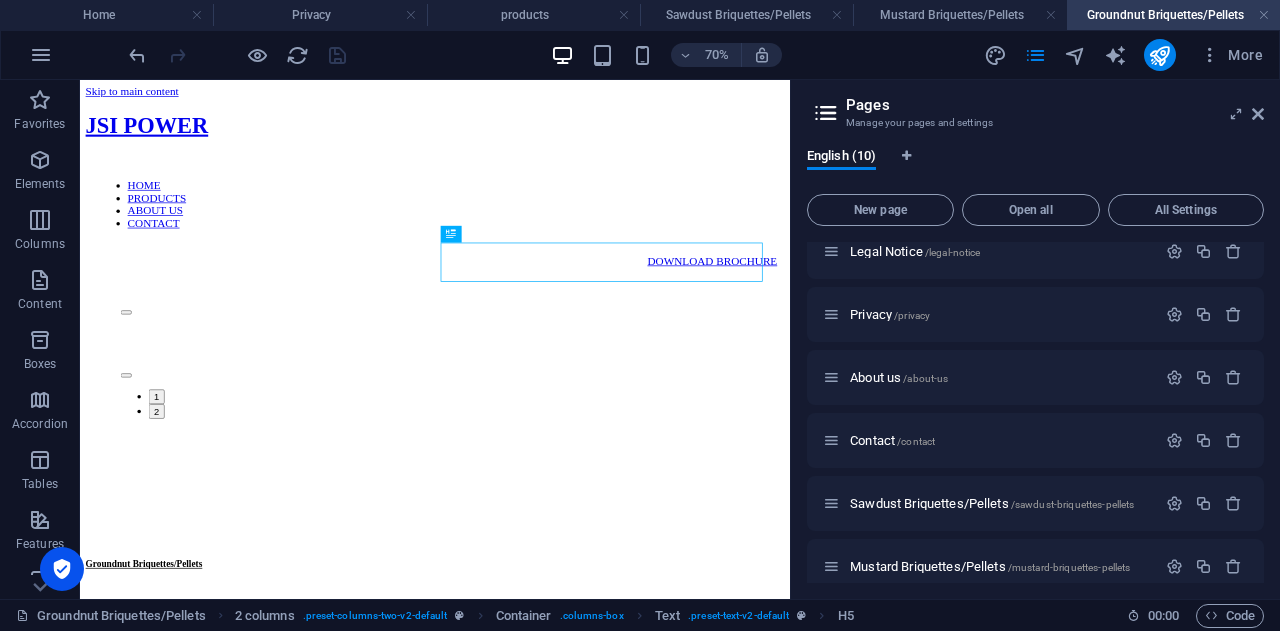 scroll, scrollTop: 0, scrollLeft: 0, axis: both 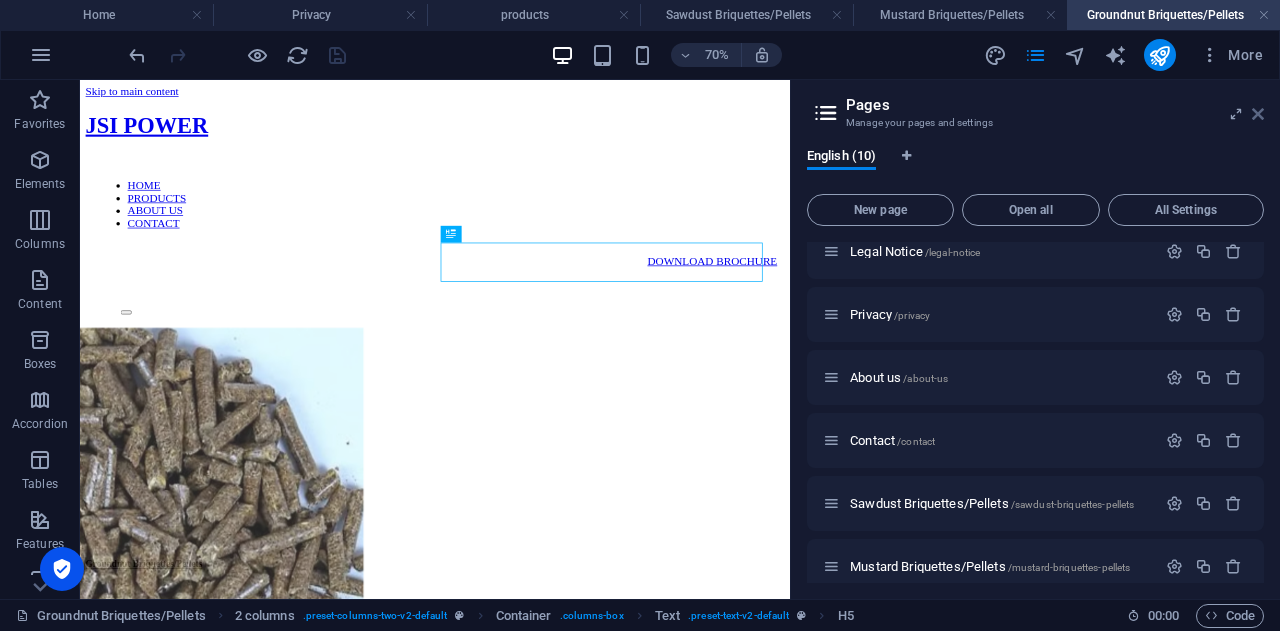 drag, startPoint x: 1256, startPoint y: 113, endPoint x: 952, endPoint y: 153, distance: 306.6203 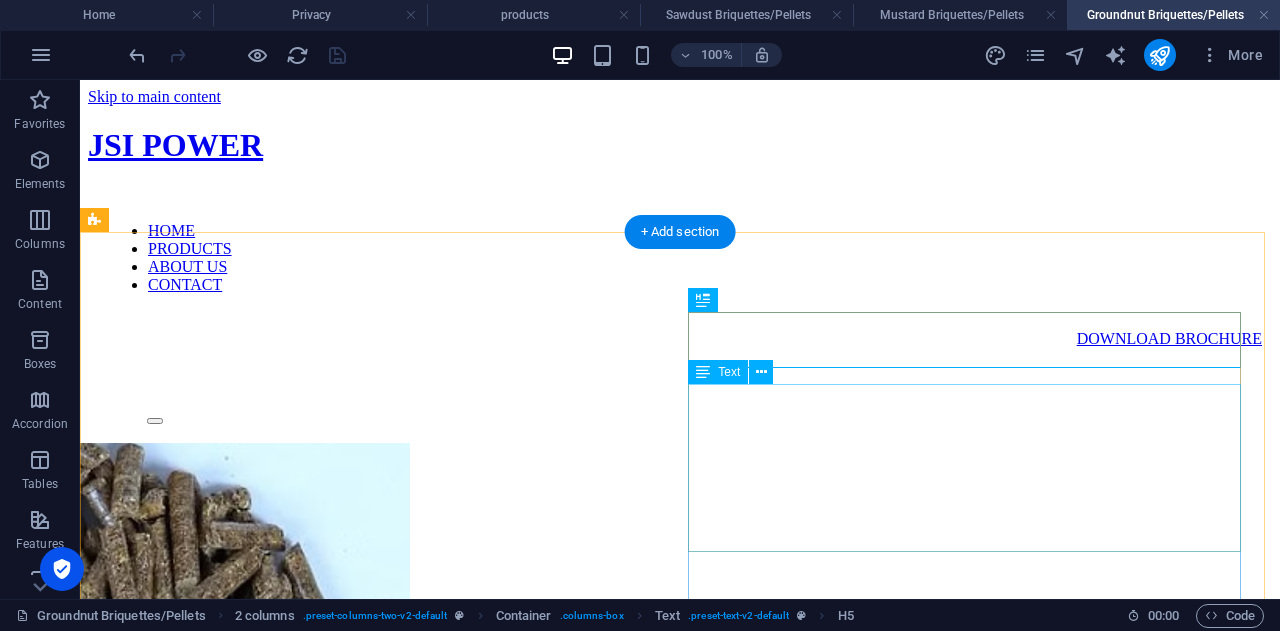 scroll, scrollTop: 85, scrollLeft: 0, axis: vertical 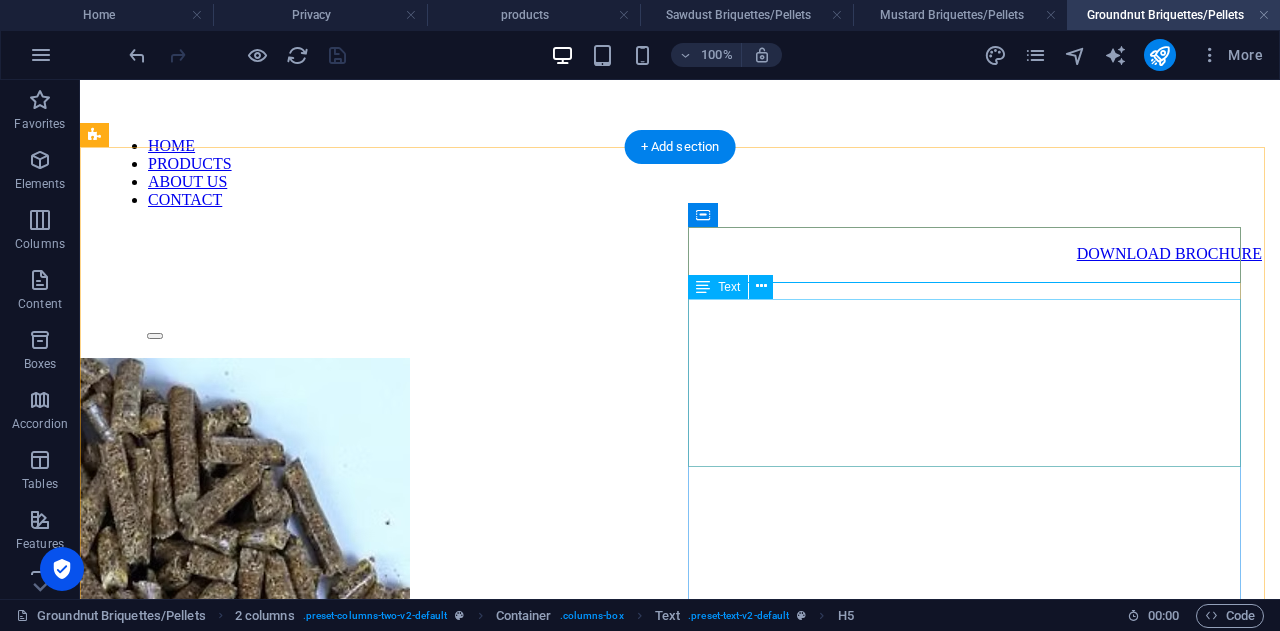 click on "GCV Briquettes 90 MM 40000kcal Pellets 6 MM 4100 kcal ASH Briquettes 90 MM <10% Pellets 6 MM <8% Protocols Used IS:1350:P-3:1969" at bounding box center (680, 819) 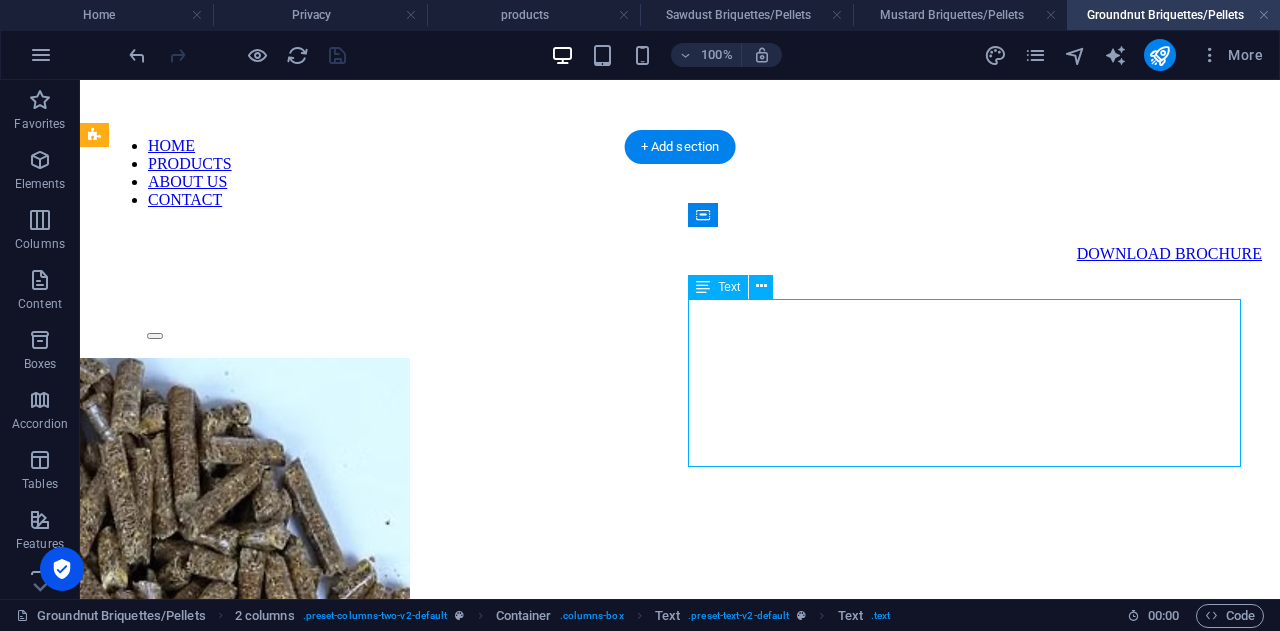 click on "GCV Briquettes 90 MM 40000kcal Pellets 6 MM 4100 kcal ASH Briquettes 90 MM <10% Pellets 6 MM <8% Protocols Used IS:1350:P-3:1969" at bounding box center (680, 819) 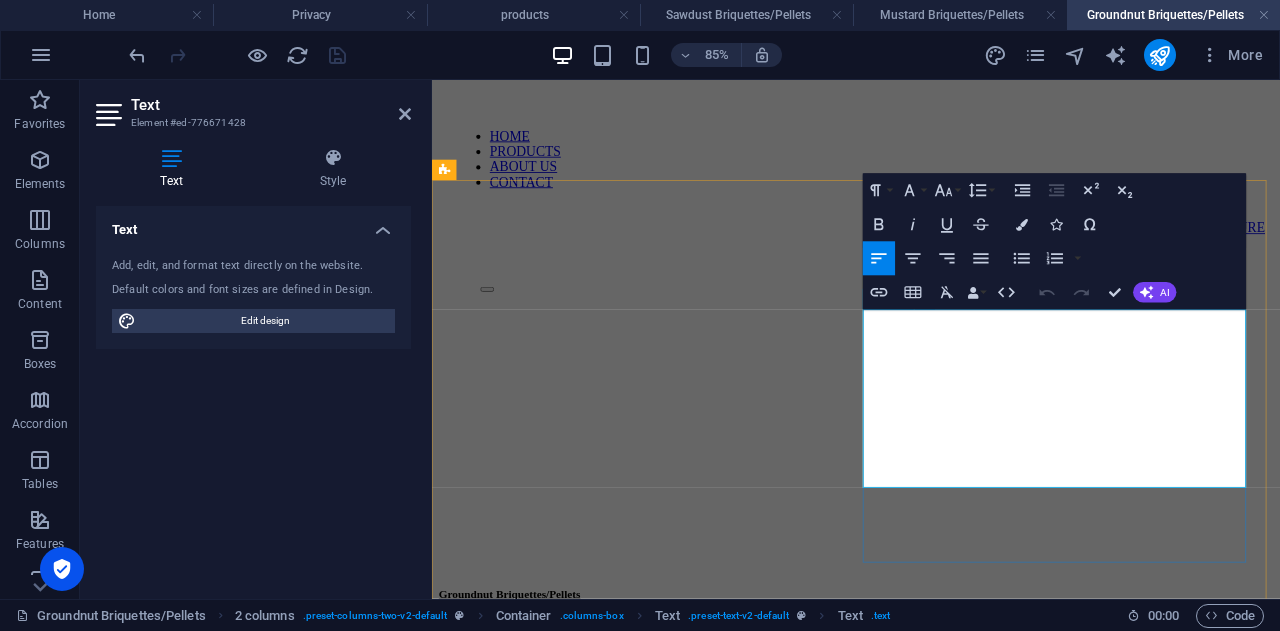 click on "Pellets 6 MM <8%" at bounding box center (931, 841) 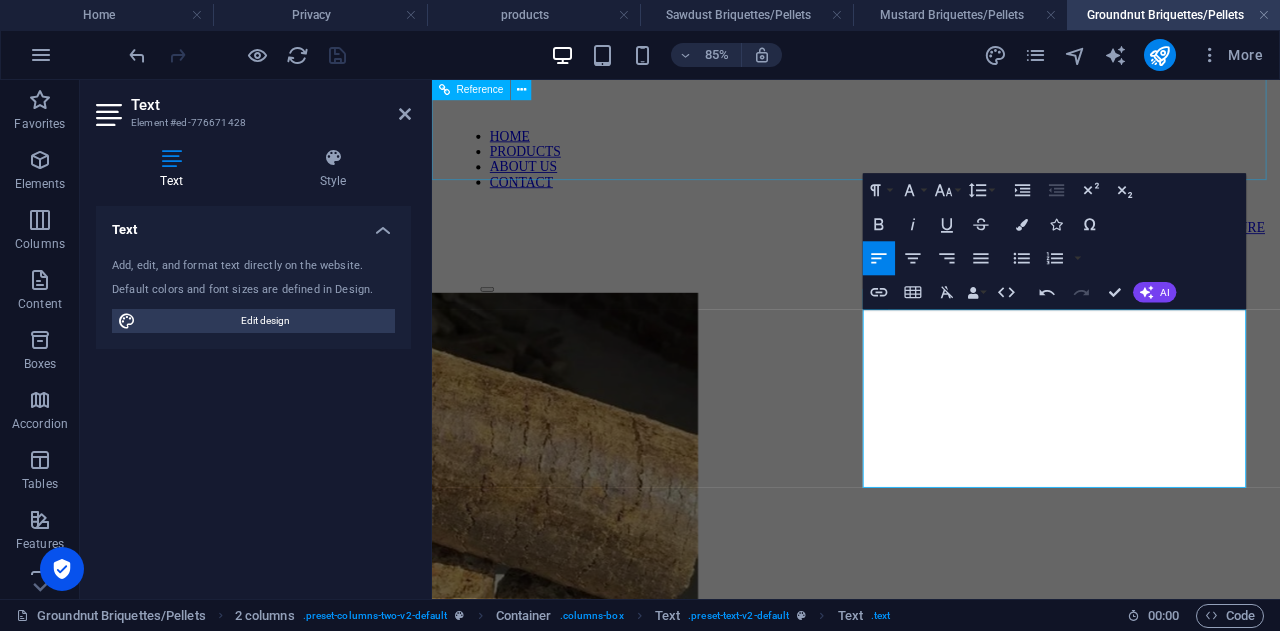 click on "JSI POWER HOME PRODUCTS ABOUT US CONTACT  DOWNLOAD BROCHURE" at bounding box center [931, 152] 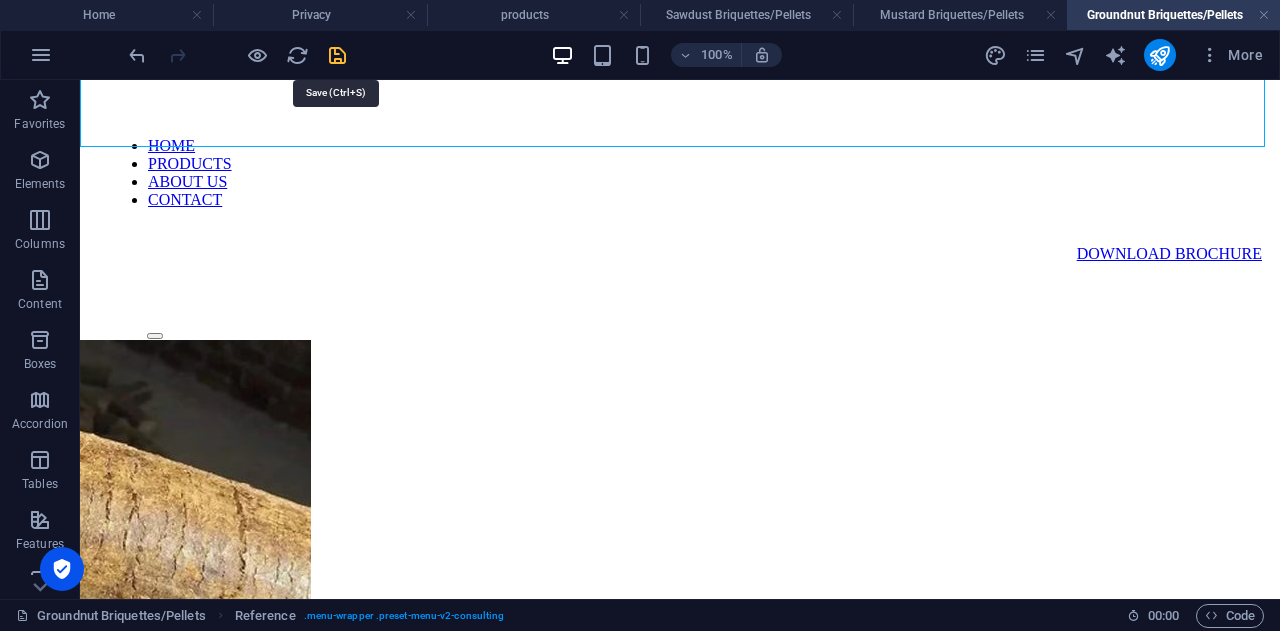 click at bounding box center (337, 55) 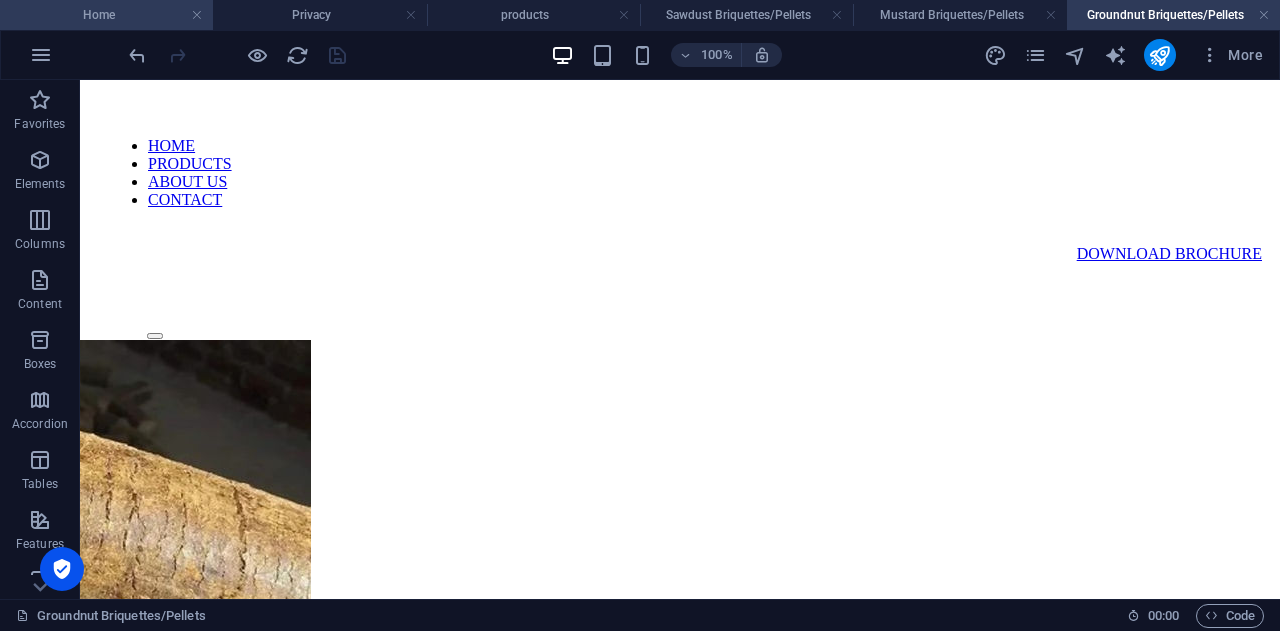 click on "Home" at bounding box center [106, 15] 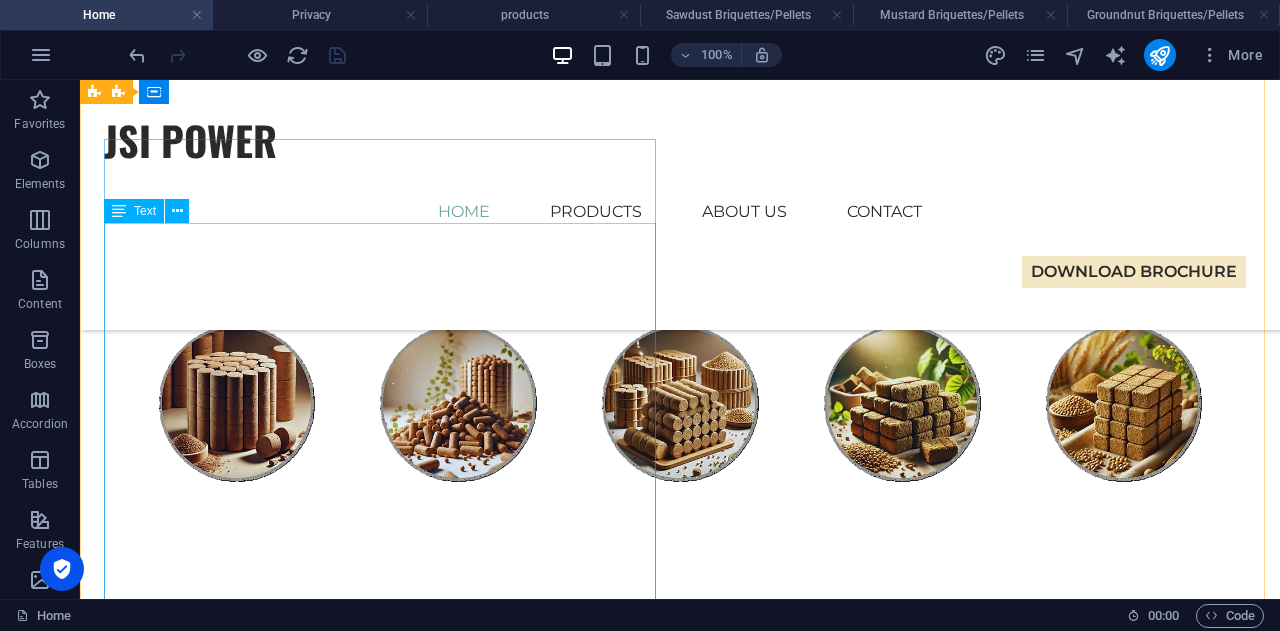 scroll, scrollTop: 1447, scrollLeft: 0, axis: vertical 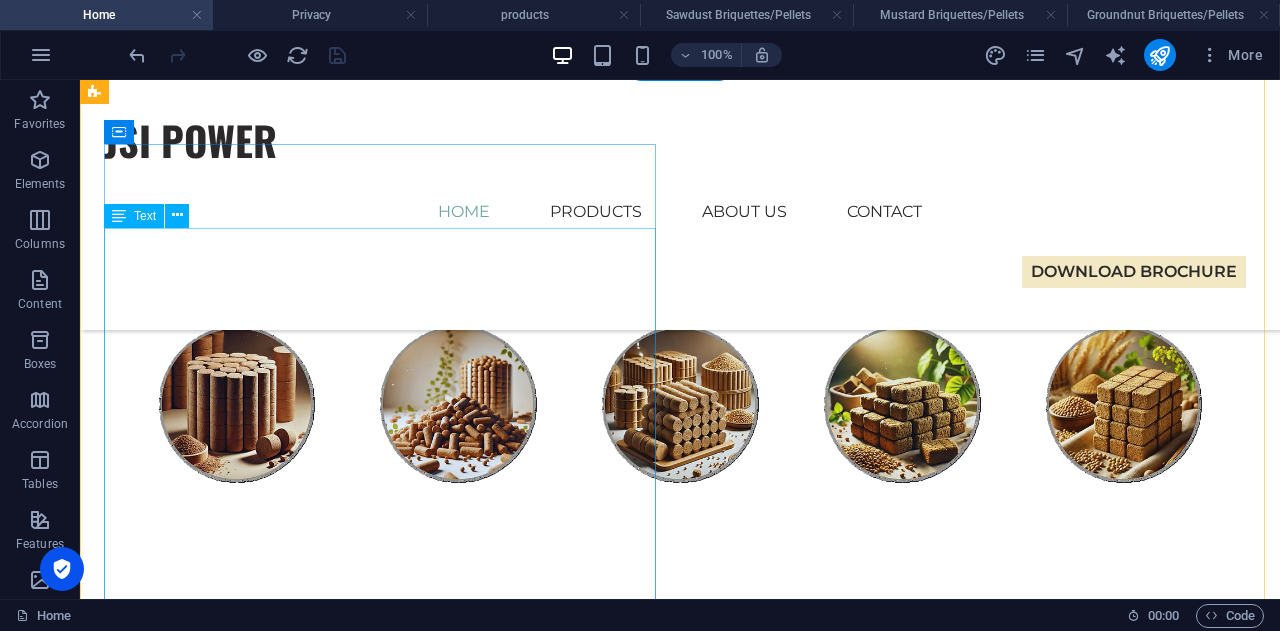 click on "At JSI POWER, we take pride in being a trusted leader in biomass energy solutions, offering a diverse range of products, including high-quality biomass pellets and briquettes. With years of expertise and a  commitment to innovation, we specialize in transforming agricultural residues into high-value, eco-friendly energy sources that power industries and communities alike. Biomass Pellets Our premium biomass pellets are crafted from 100% agricultural waste, delivering high calorific value, low ash content, and exceptional combustion efficiency. Ideal for industrial boilers, power plants, and domestic heating systems, they provide a reliable and sustainable energy solution   Biomass Briquettes In addition to pellets, we produce durable and efficient biomass briquettes-compact energy blocks designed for easy handling, transportation, and storage. These briquettes serve as an excellent alternative for industries requiring a consistent and dependable fuel source." at bounding box center (680, 1092) 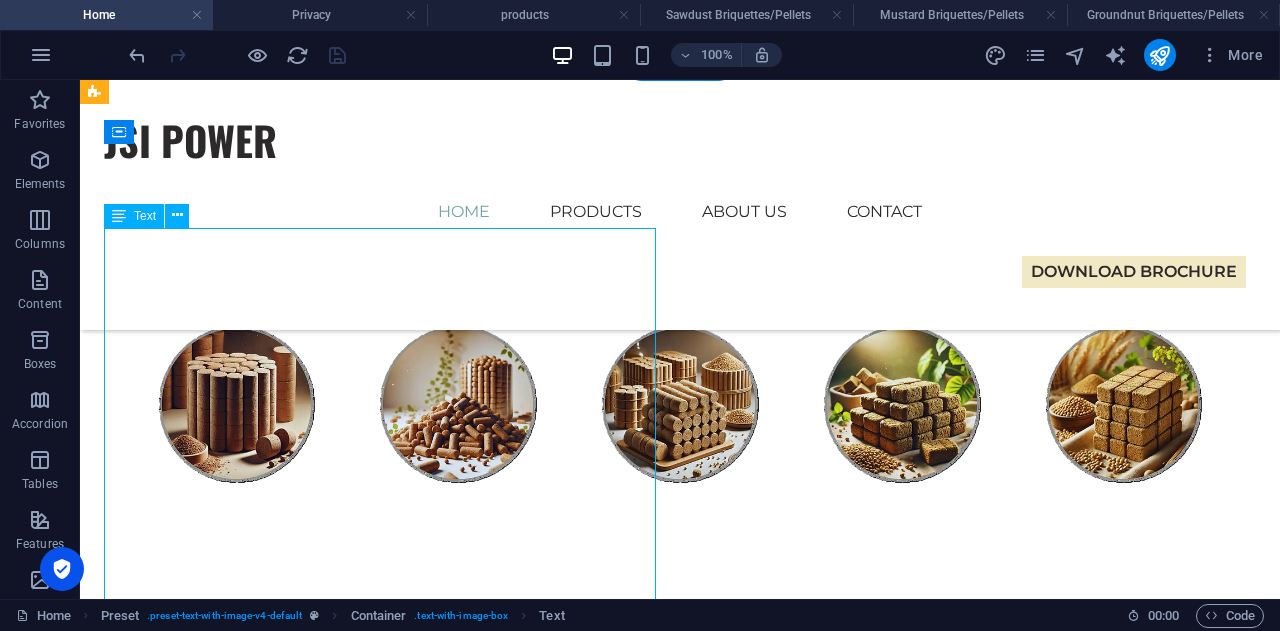 click on "At JSI POWER, we take pride in being a trusted leader in biomass energy solutions, offering a diverse range of products, including high-quality biomass pellets and briquettes. With years of expertise and a  commitment to innovation, we specialize in transforming agricultural residues into high-value, eco-friendly energy sources that power industries and communities alike. Biomass Pellets Our premium biomass pellets are crafted from 100% agricultural waste, delivering high calorific value, low ash content, and exceptional combustion efficiency. Ideal for industrial boilers, power plants, and domestic heating systems, they provide a reliable and sustainable energy solution   Biomass Briquettes In addition to pellets, we produce durable and efficient biomass briquettes-compact energy blocks designed for easy handling, transportation, and storage. These briquettes serve as an excellent alternative for industries requiring a consistent and dependable fuel source." at bounding box center (680, 1092) 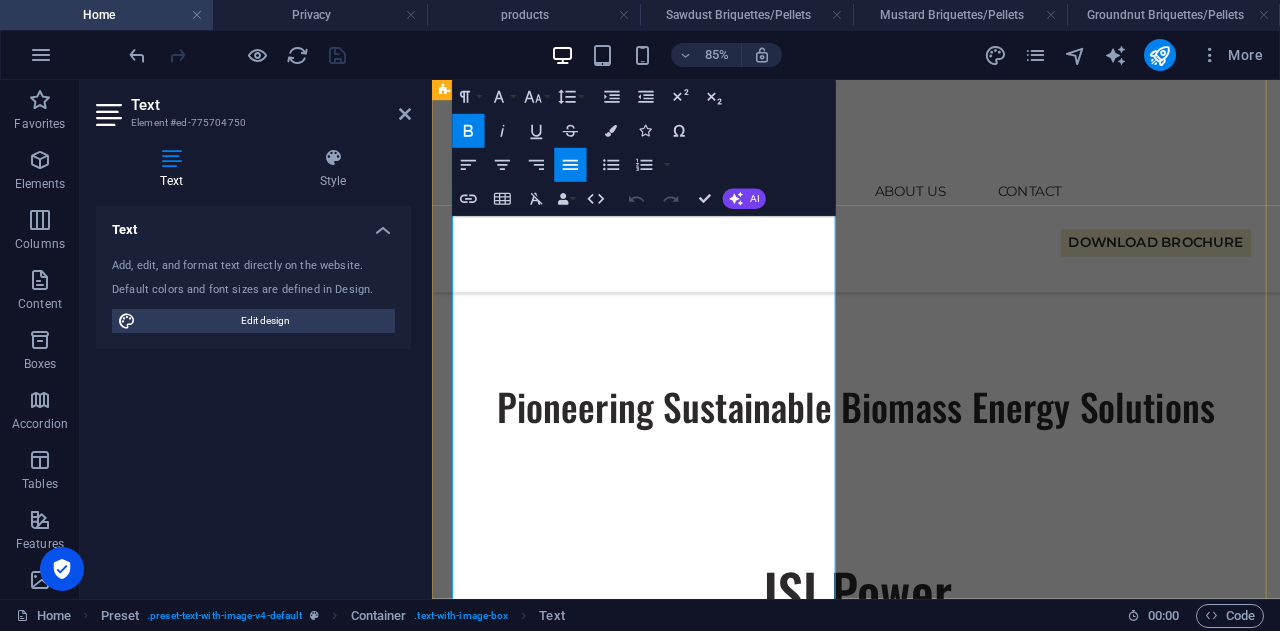click on "Biomass Pellets" at bounding box center (529, 825) 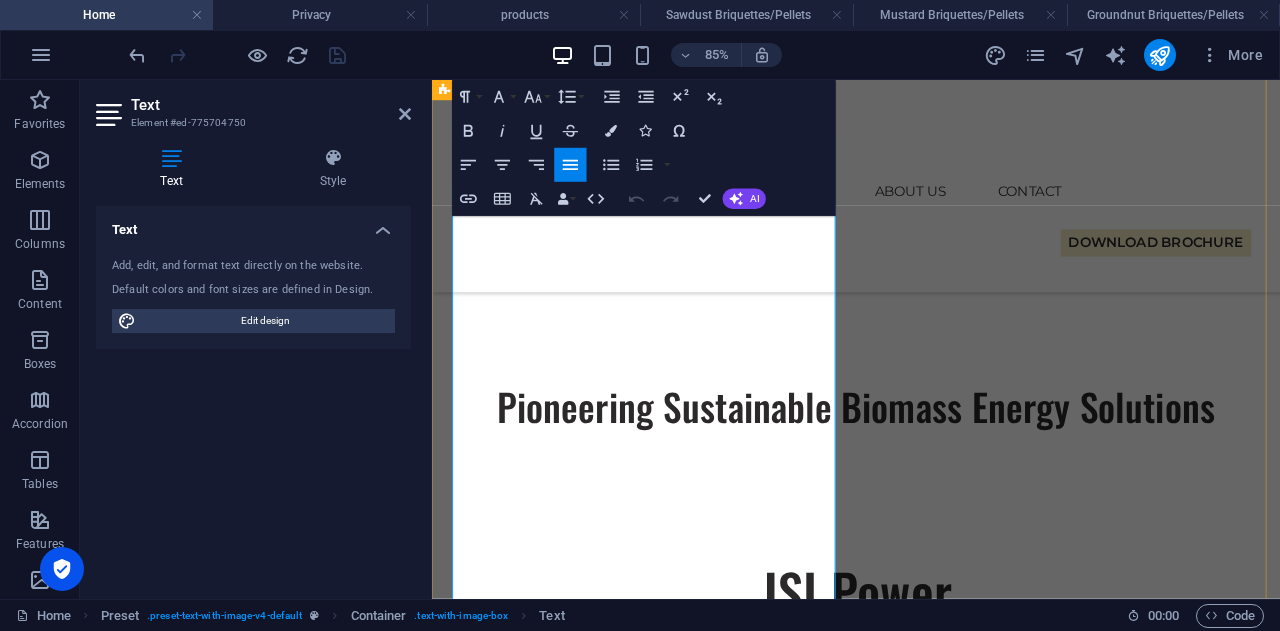 type 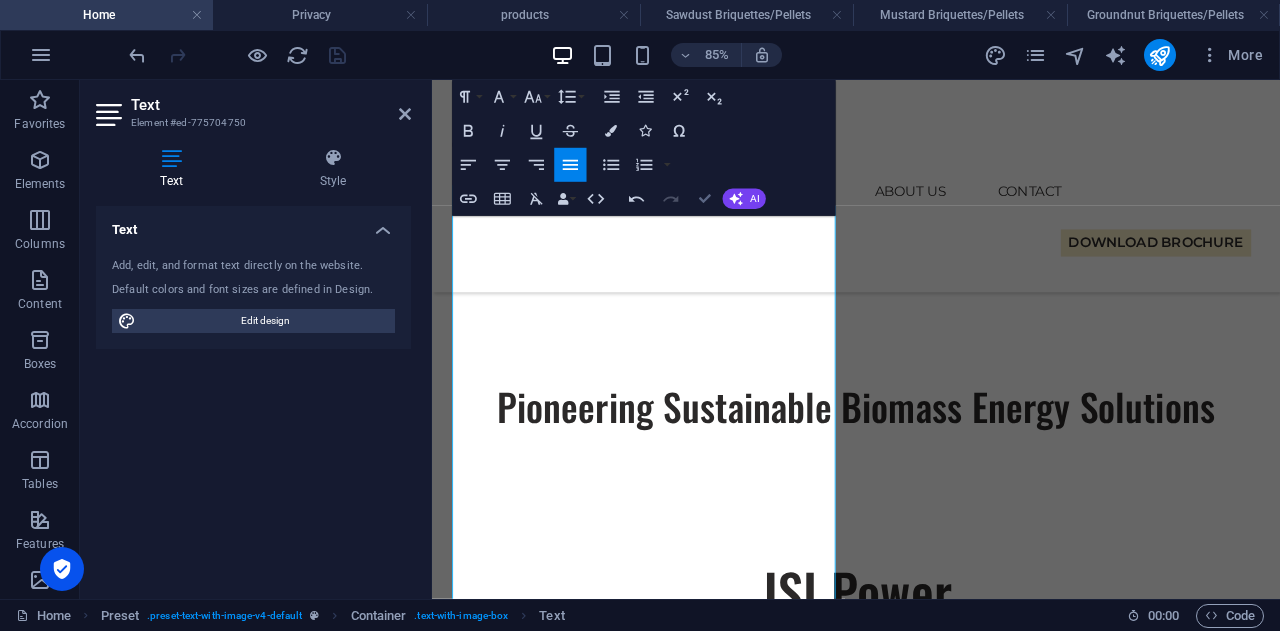scroll, scrollTop: 1447, scrollLeft: 0, axis: vertical 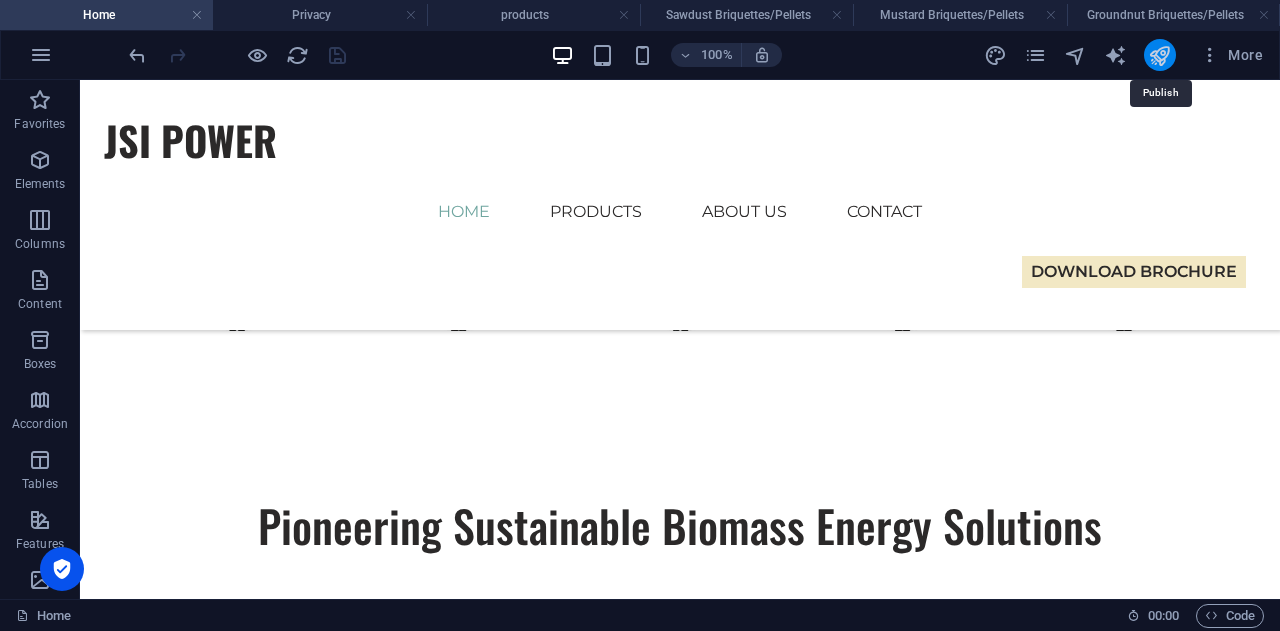 click at bounding box center [1159, 55] 